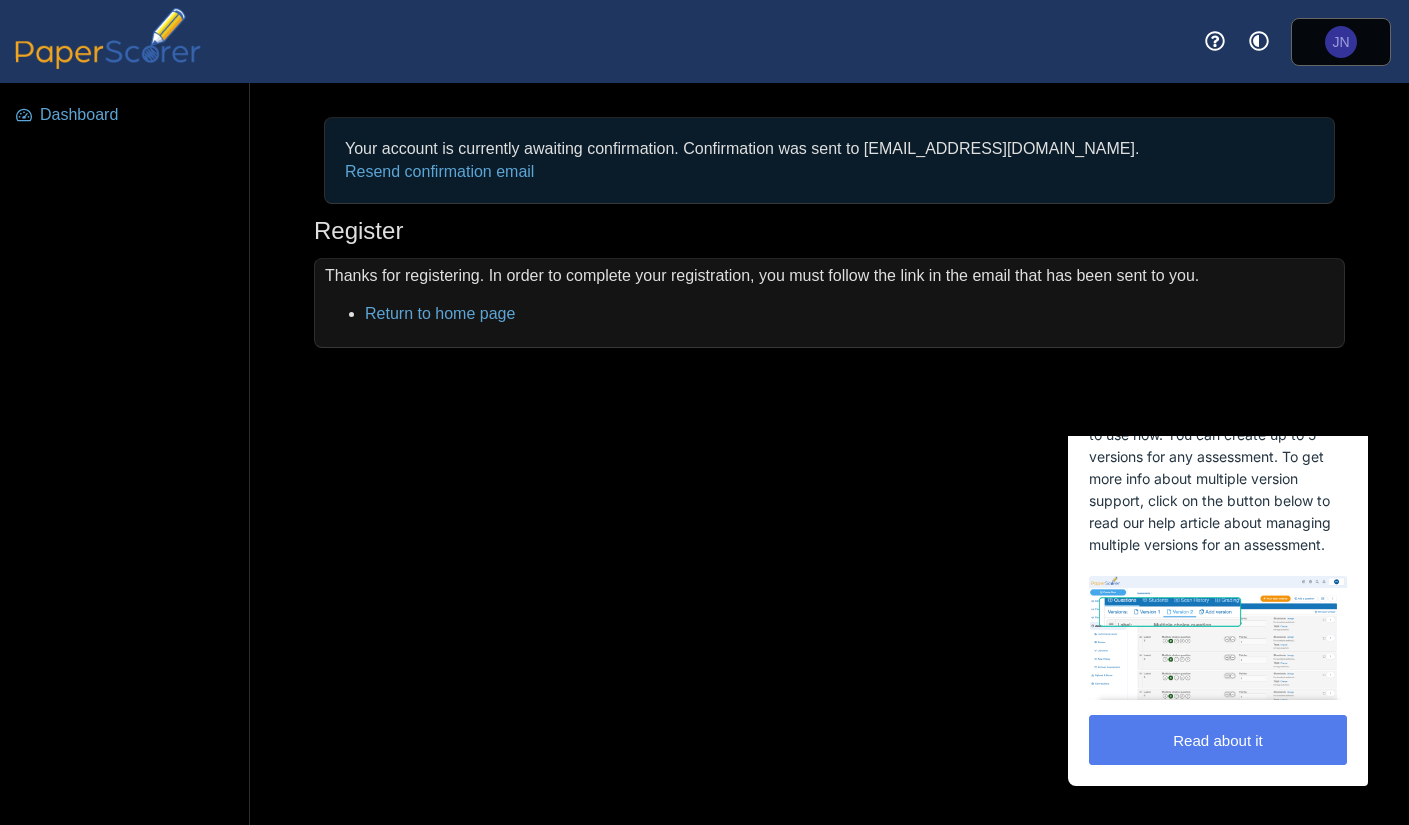 scroll, scrollTop: 0, scrollLeft: 0, axis: both 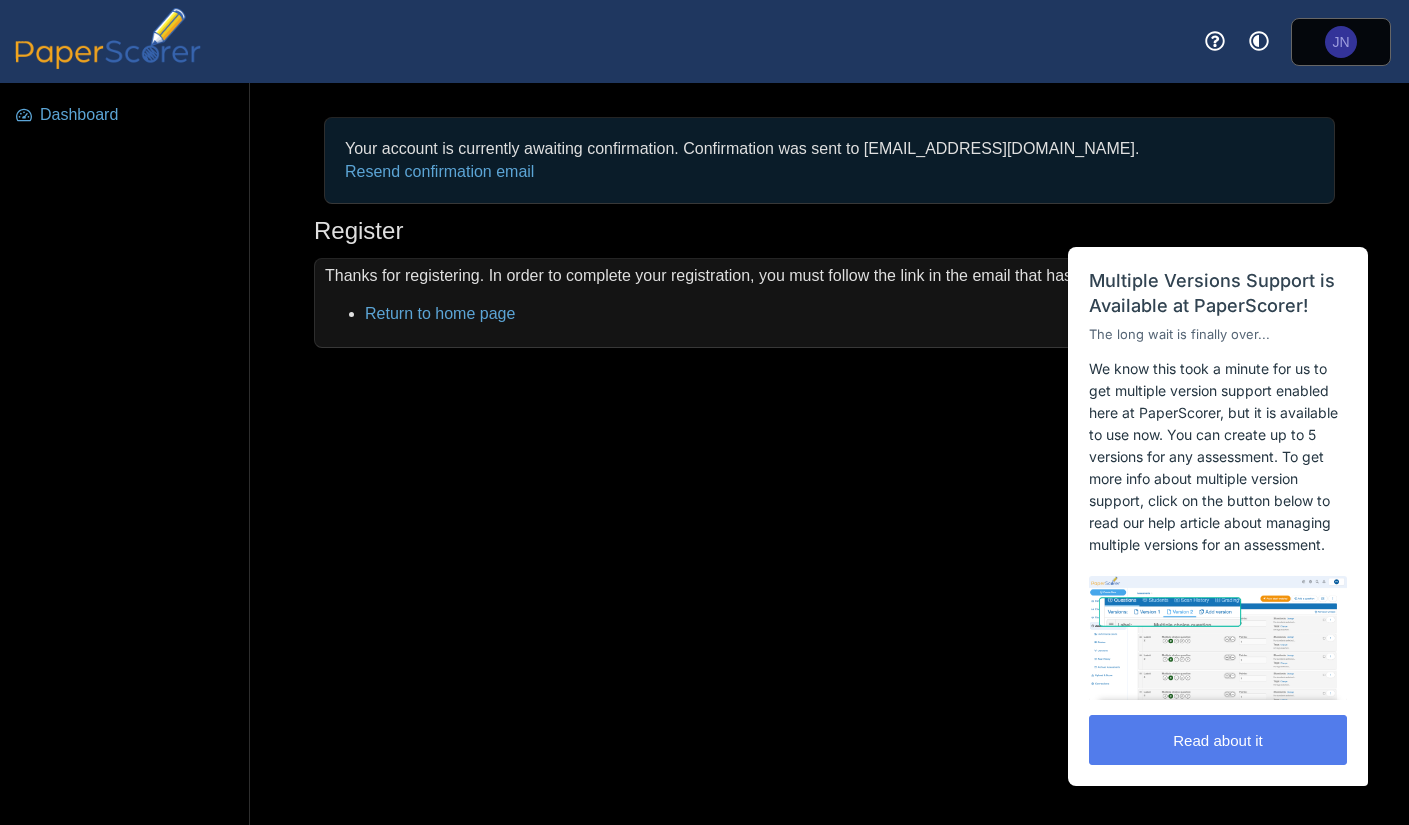 click on "Dashboard
Your account is currently awaiting confirmation. Confirmation was sent to joshuanesmmith@gmail.com.
Resend confirmation email
Register" at bounding box center (704, 454) 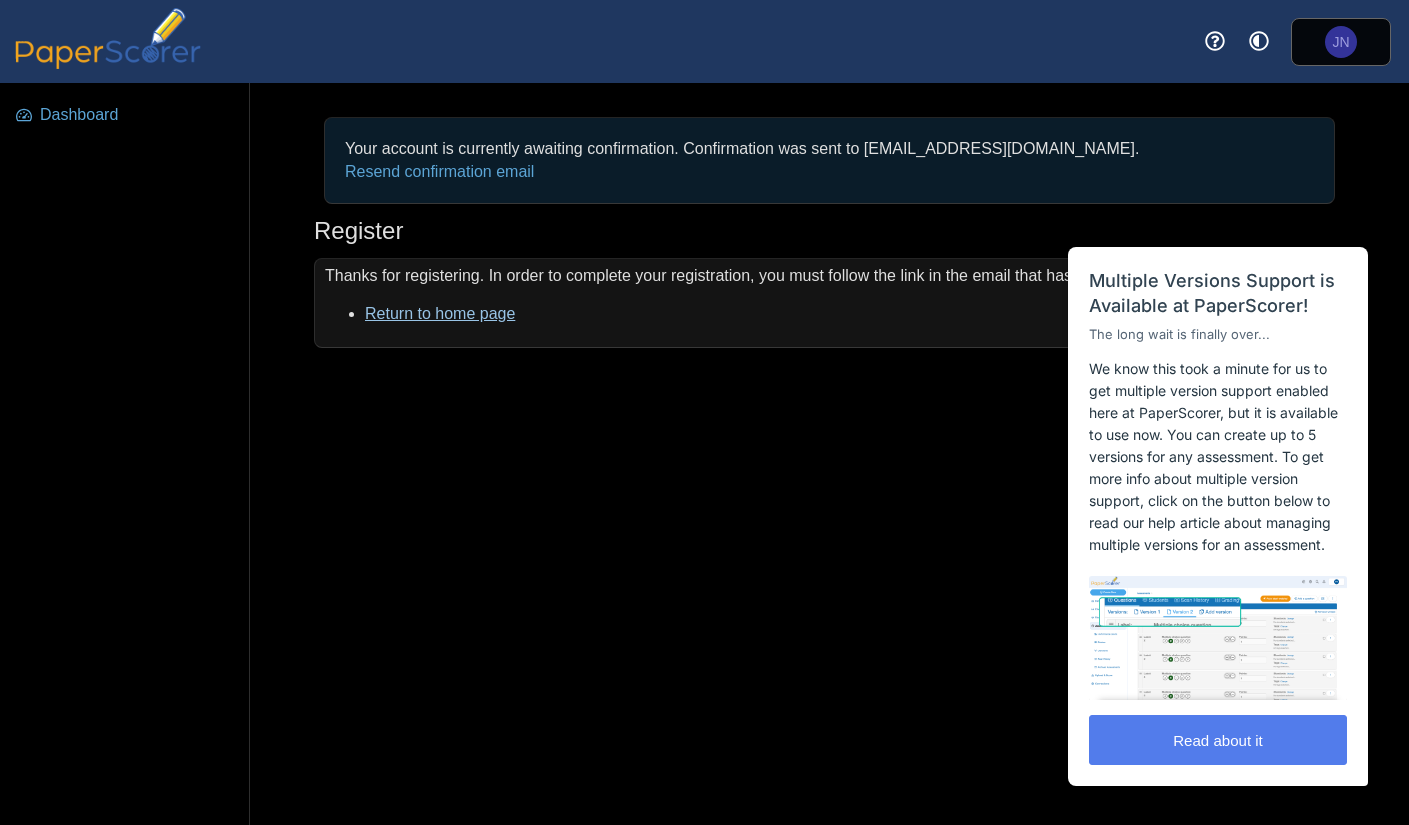 click on "Return to home page" at bounding box center (440, 313) 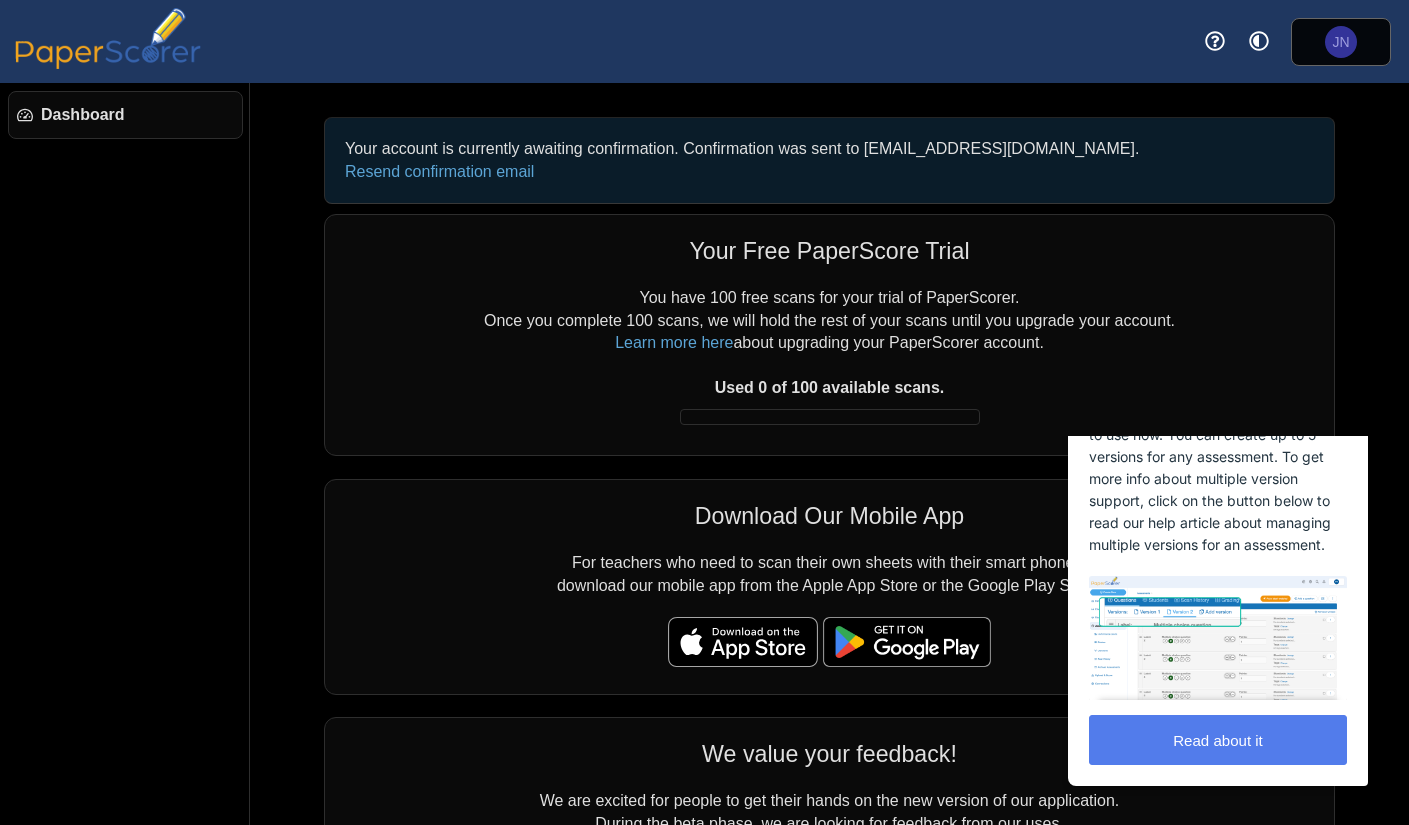 scroll, scrollTop: 0, scrollLeft: 0, axis: both 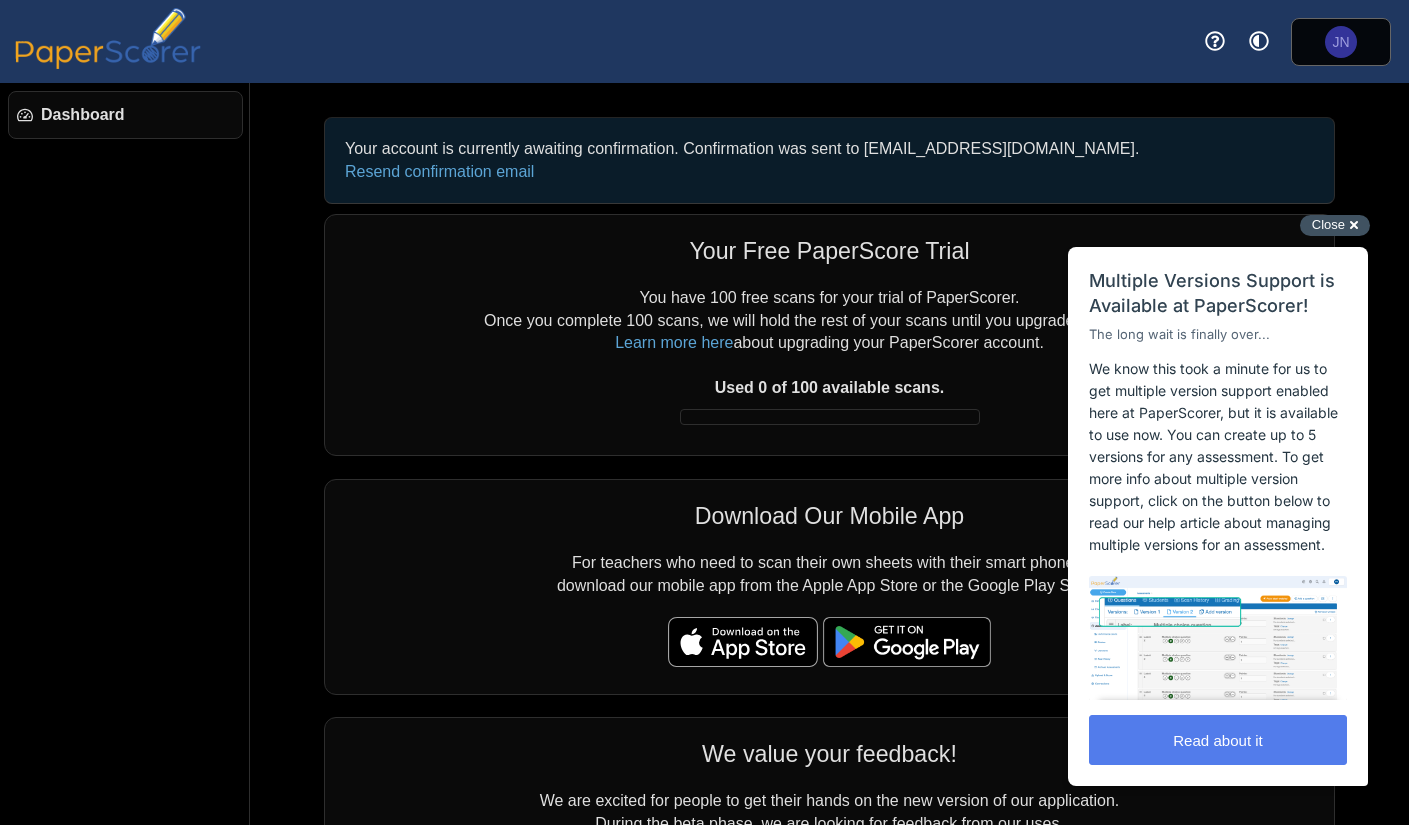click on "Close" at bounding box center (1328, 224) 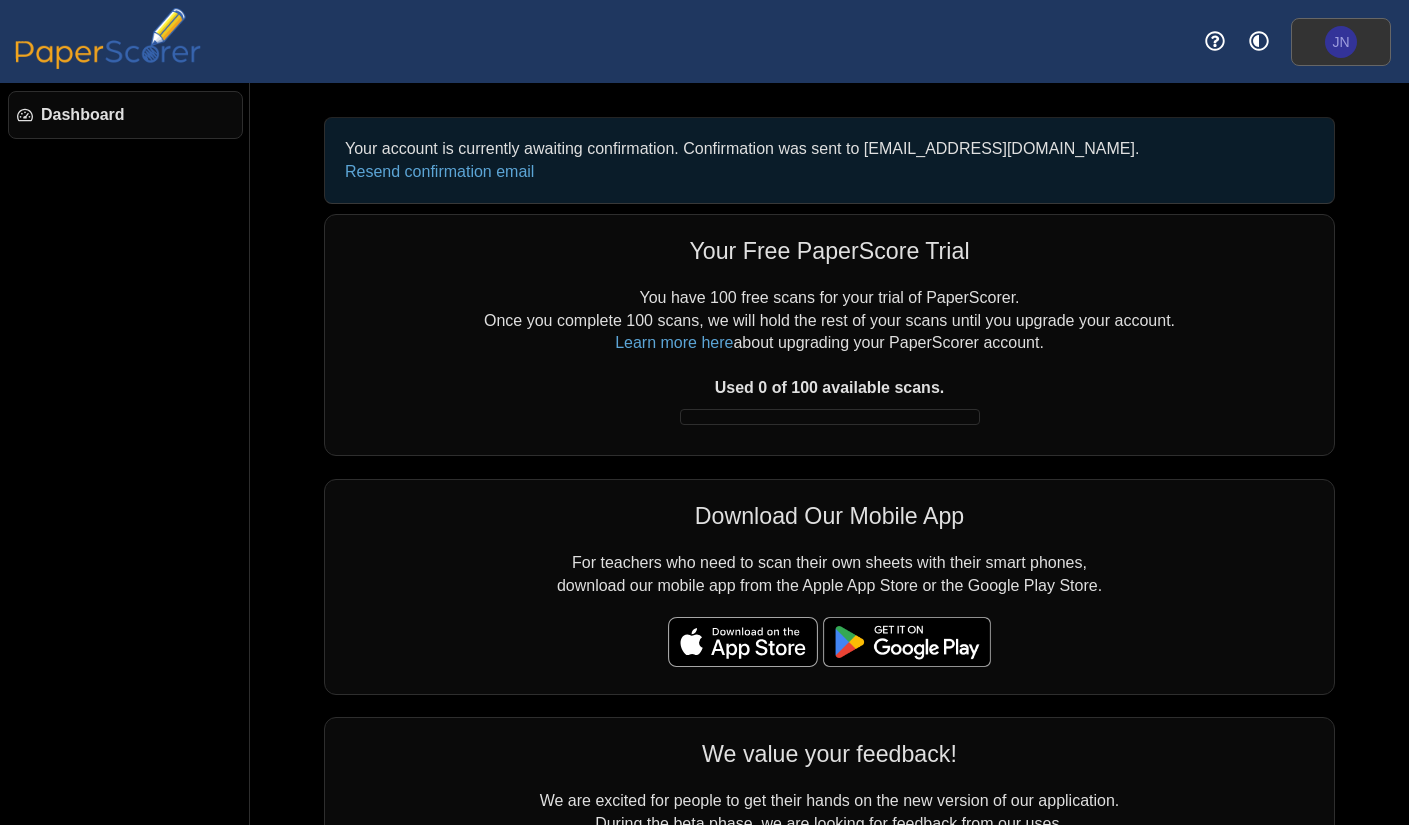 click on "JN" at bounding box center [1341, 42] 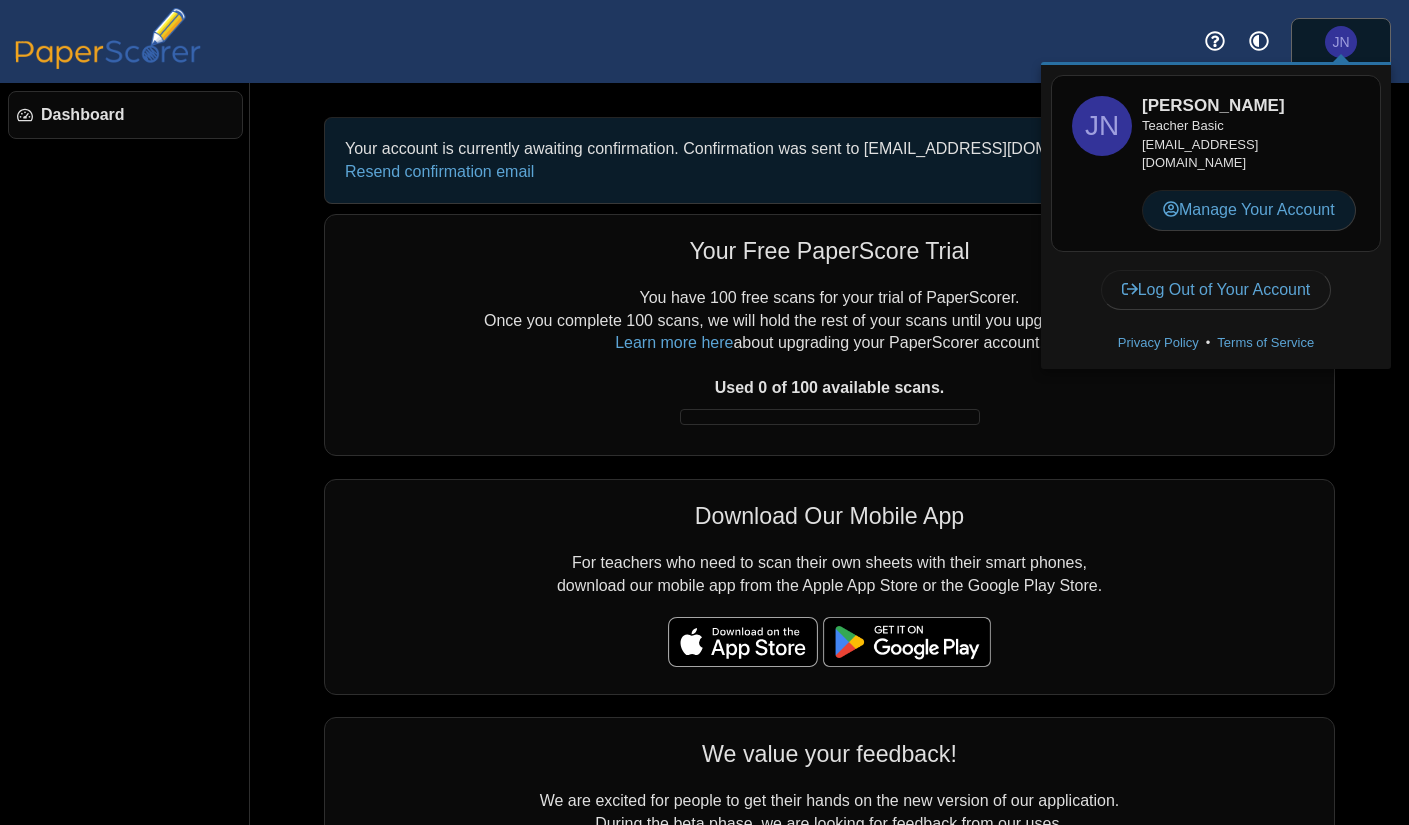 click on "Manage Your Account" at bounding box center (1249, 210) 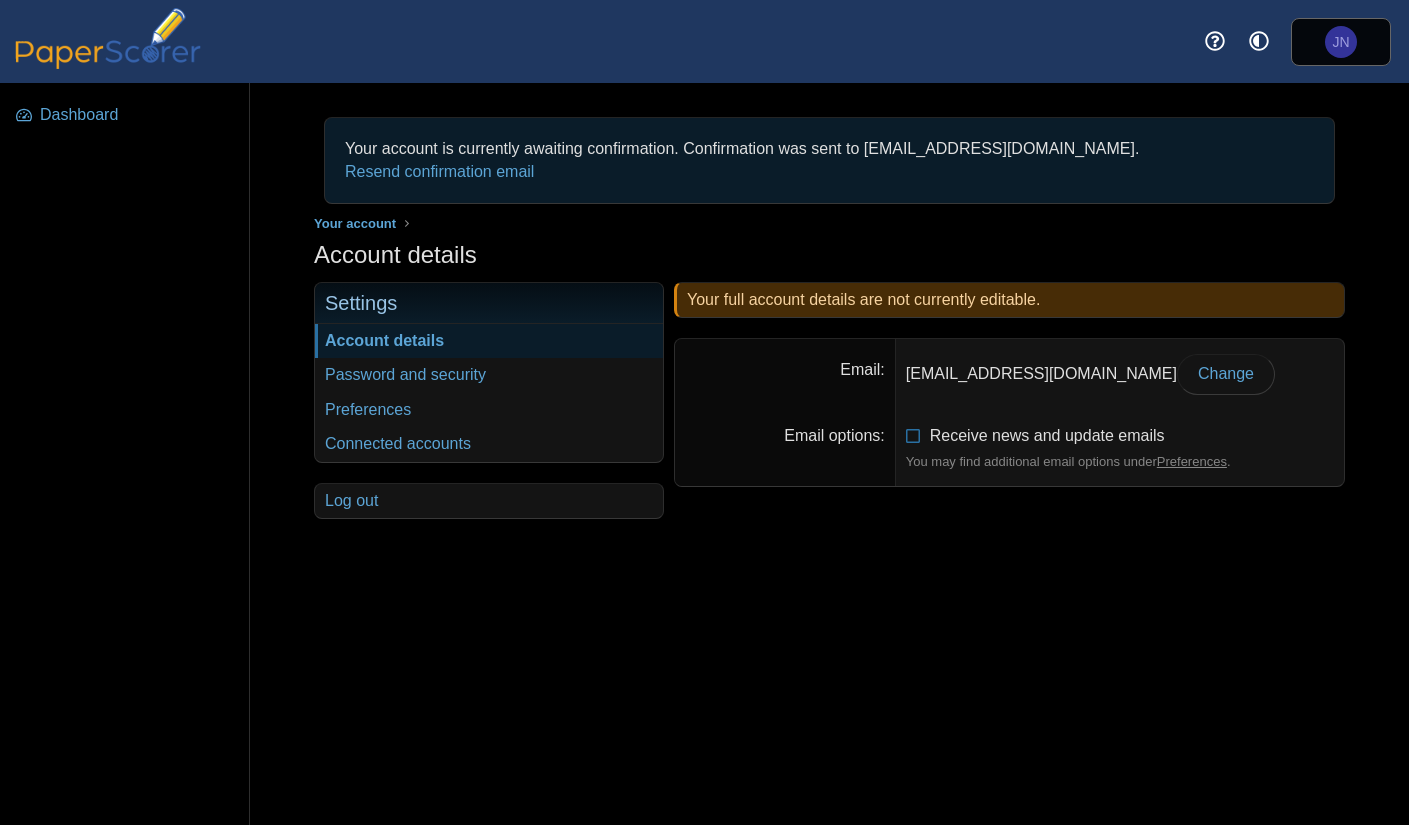 scroll, scrollTop: 0, scrollLeft: 0, axis: both 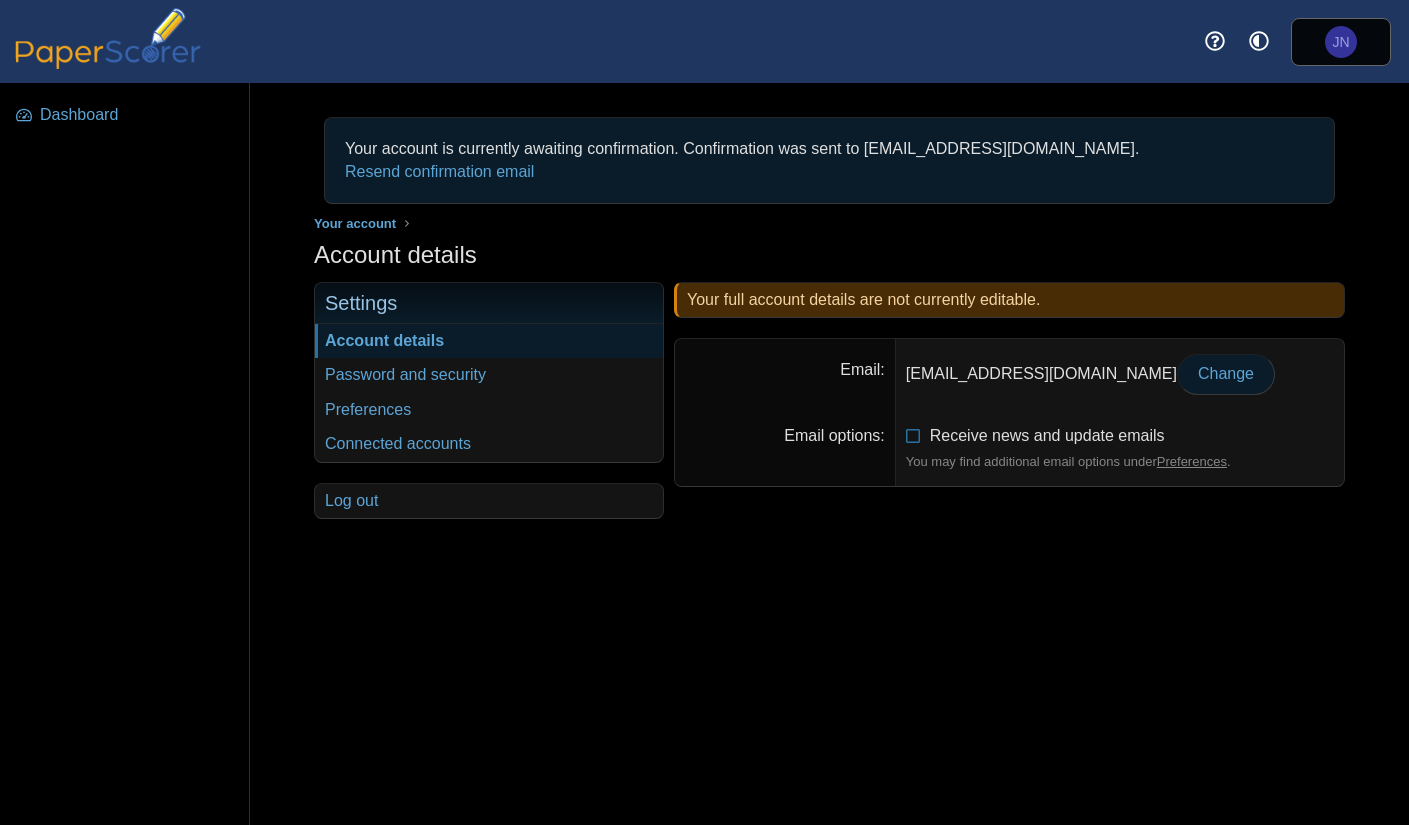 click on "Change" at bounding box center (1226, 373) 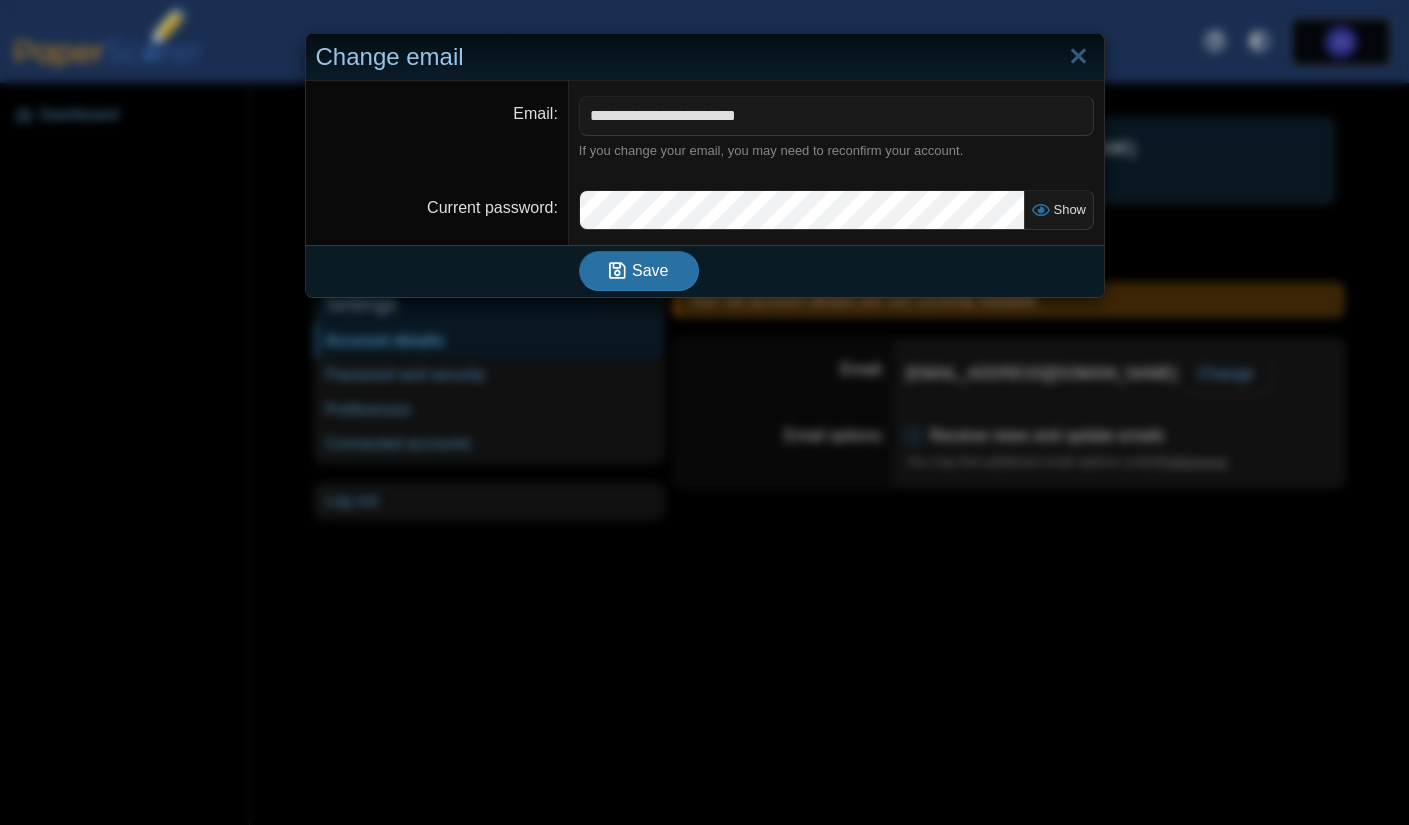 click on "**********" at bounding box center (836, 116) 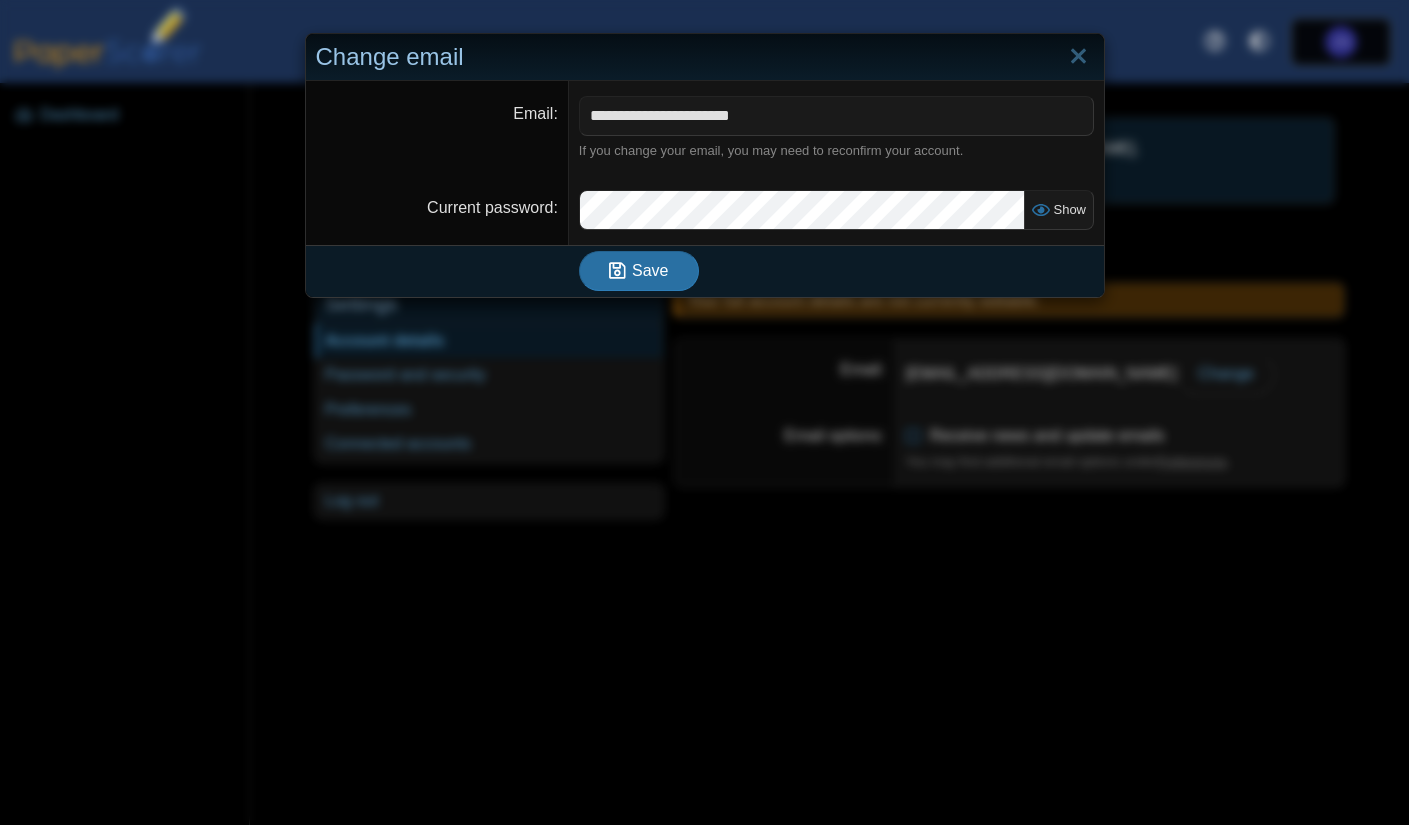 type on "**********" 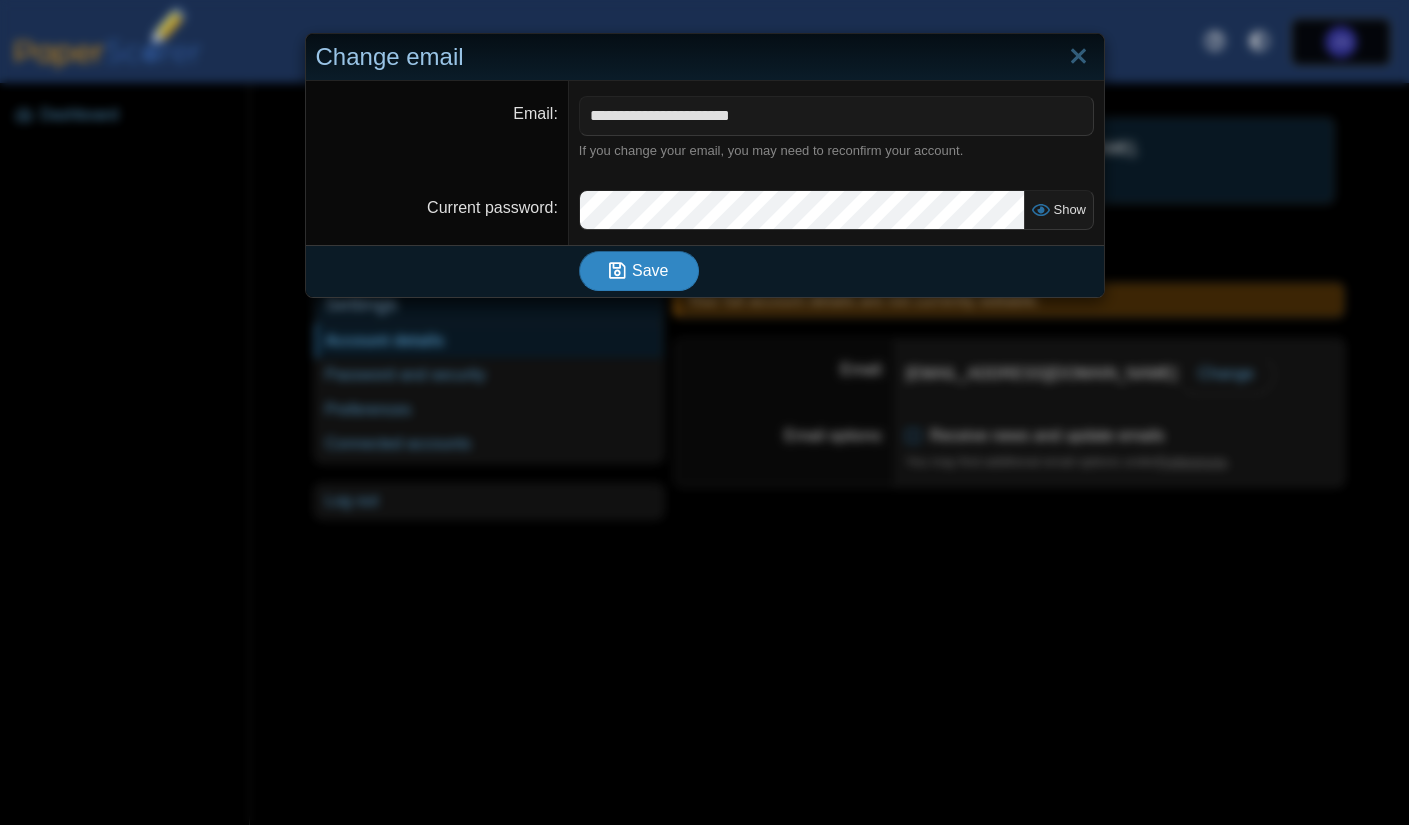 click at bounding box center (620, 271) 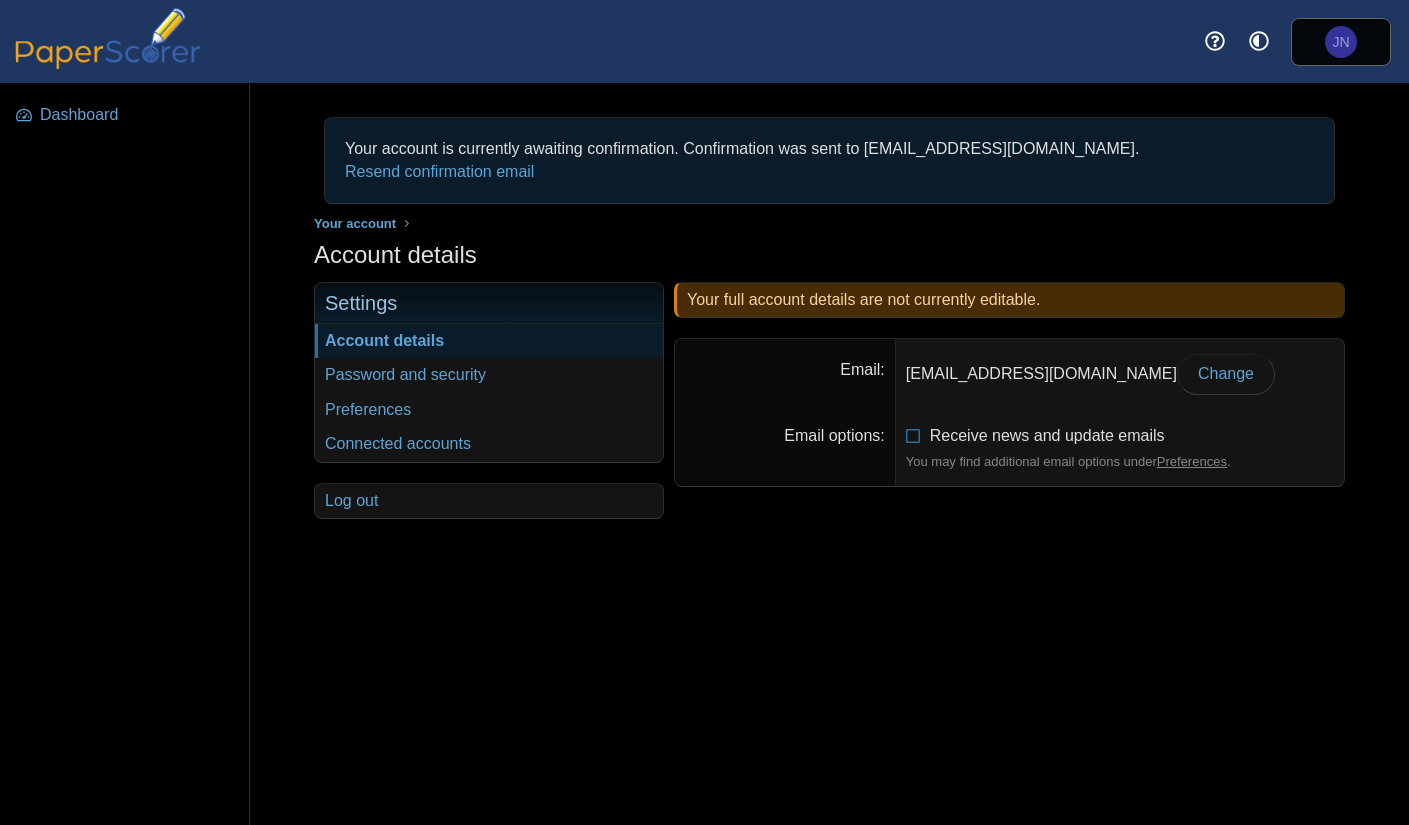 scroll, scrollTop: 0, scrollLeft: 0, axis: both 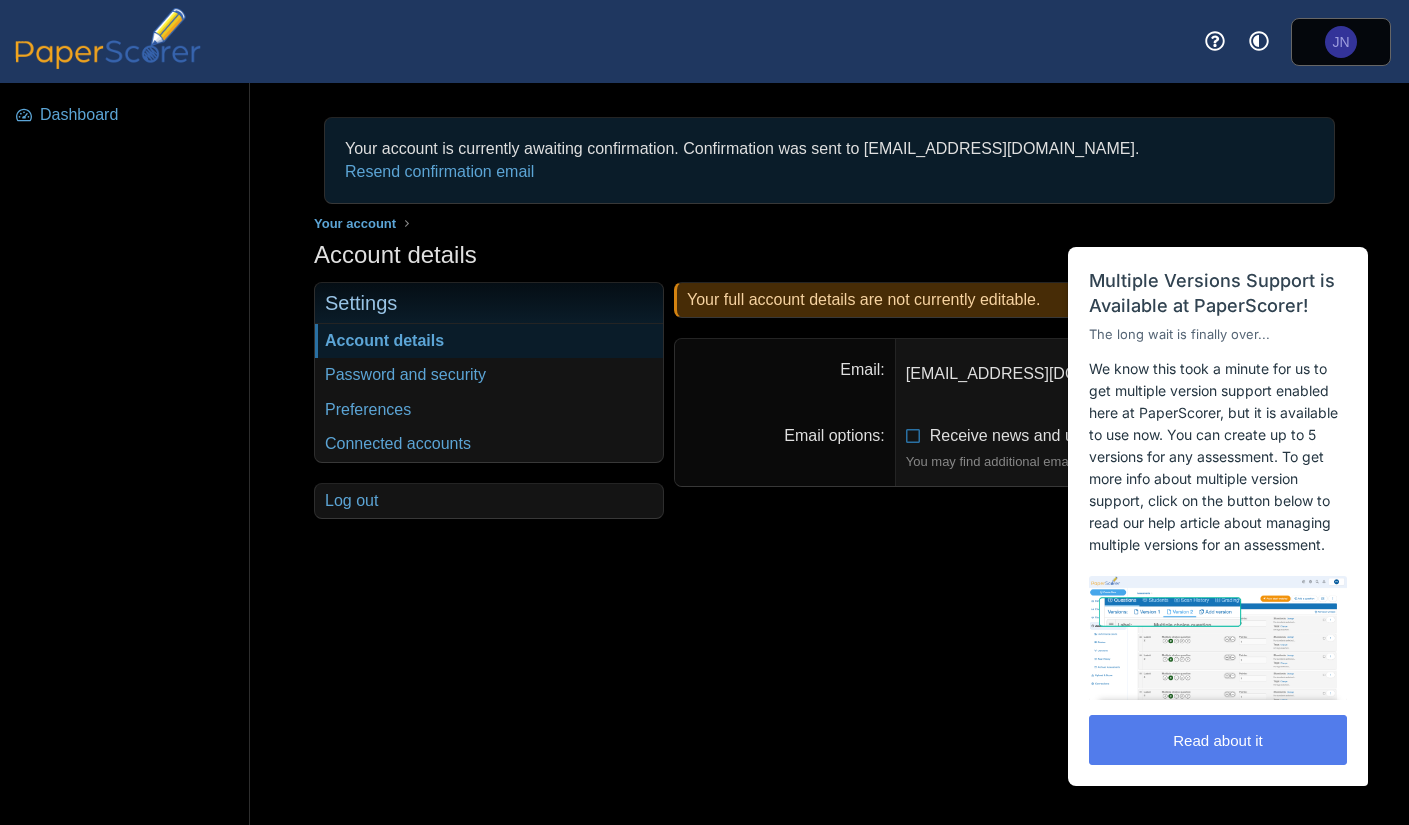 click on "Your account is currently awaiting confirmation. Confirmation was sent to joshuanesmith@gmail.com.
Resend confirmation email" at bounding box center (829, 160) 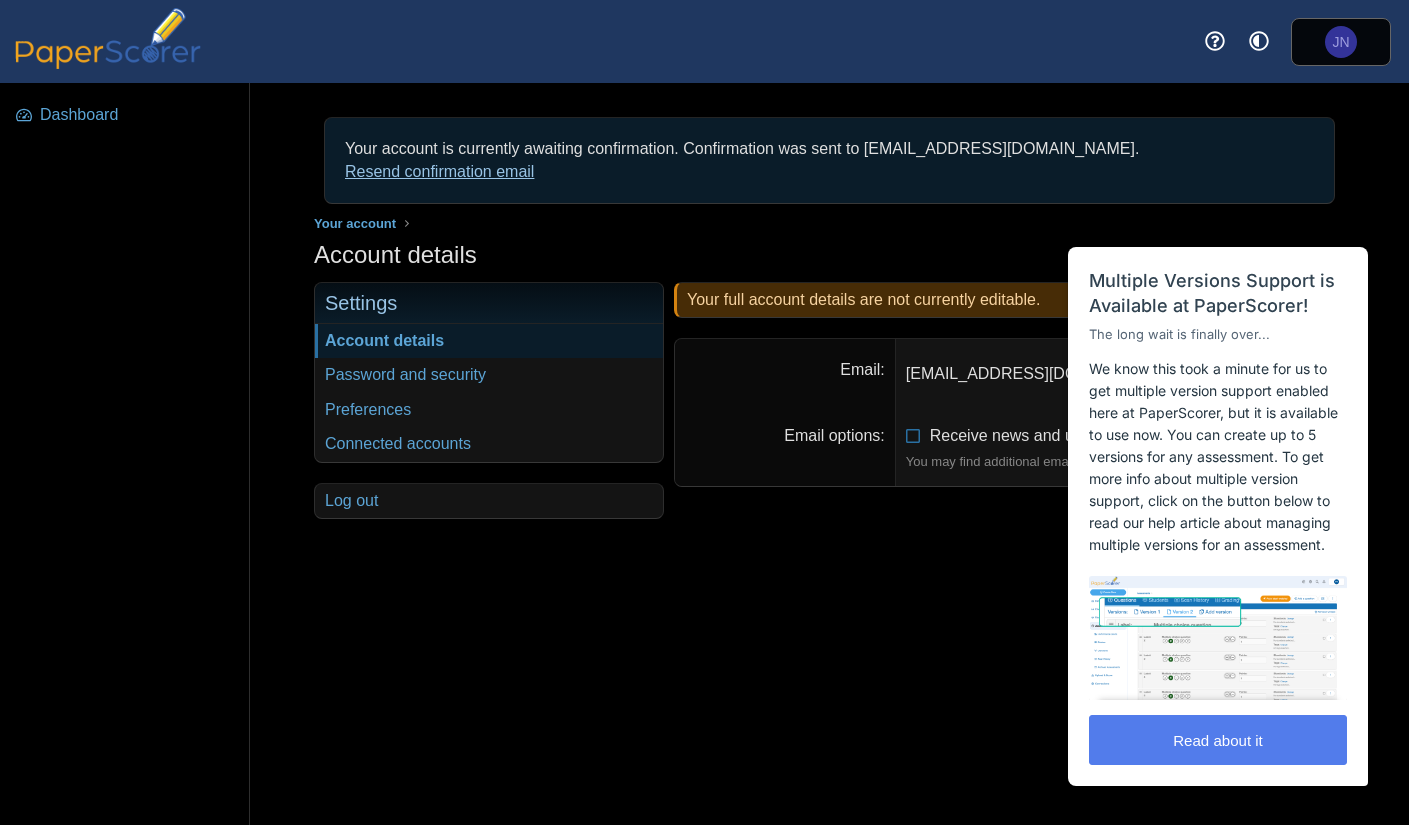 click on "Resend confirmation email" at bounding box center (439, 171) 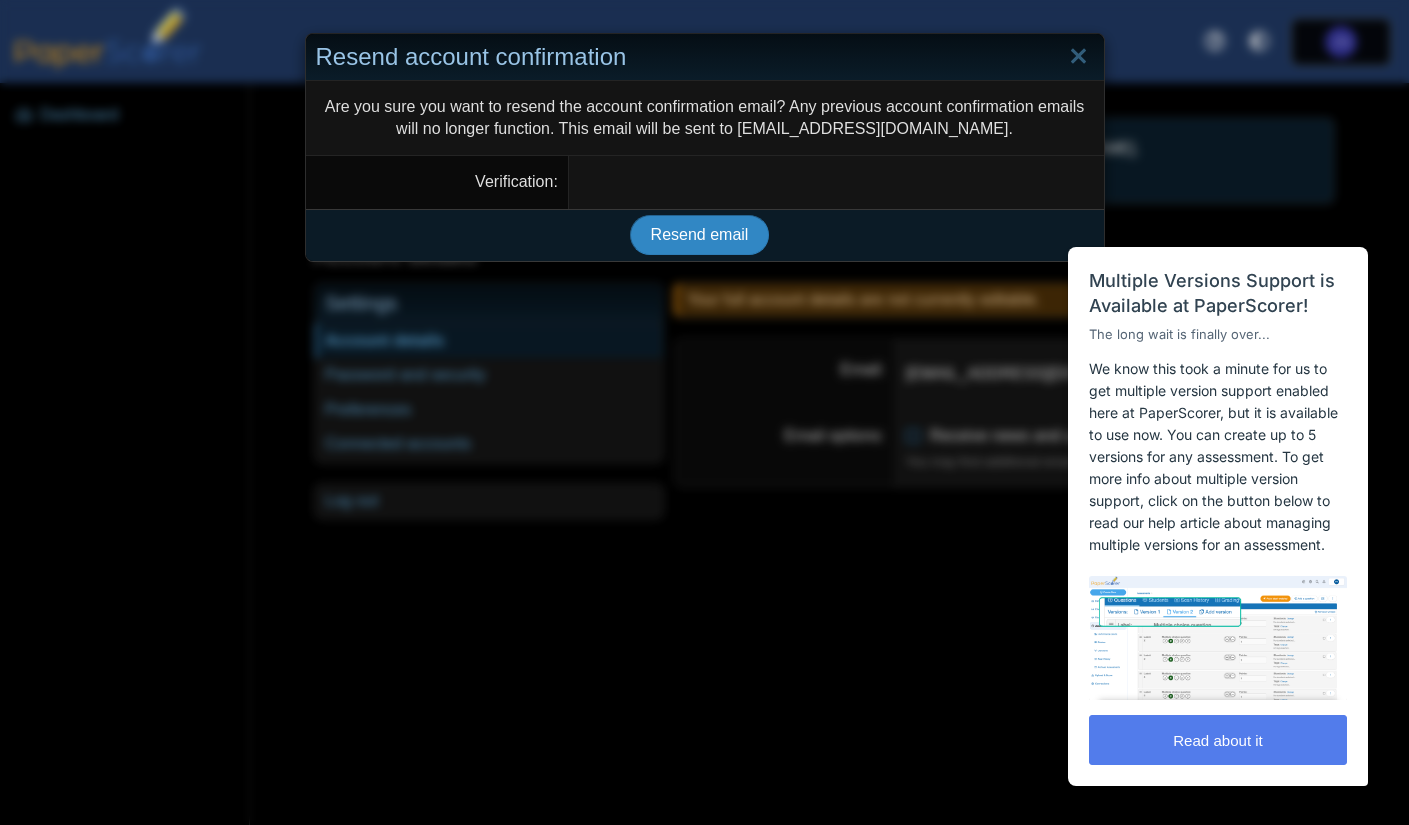 click on "Resend email" at bounding box center [700, 234] 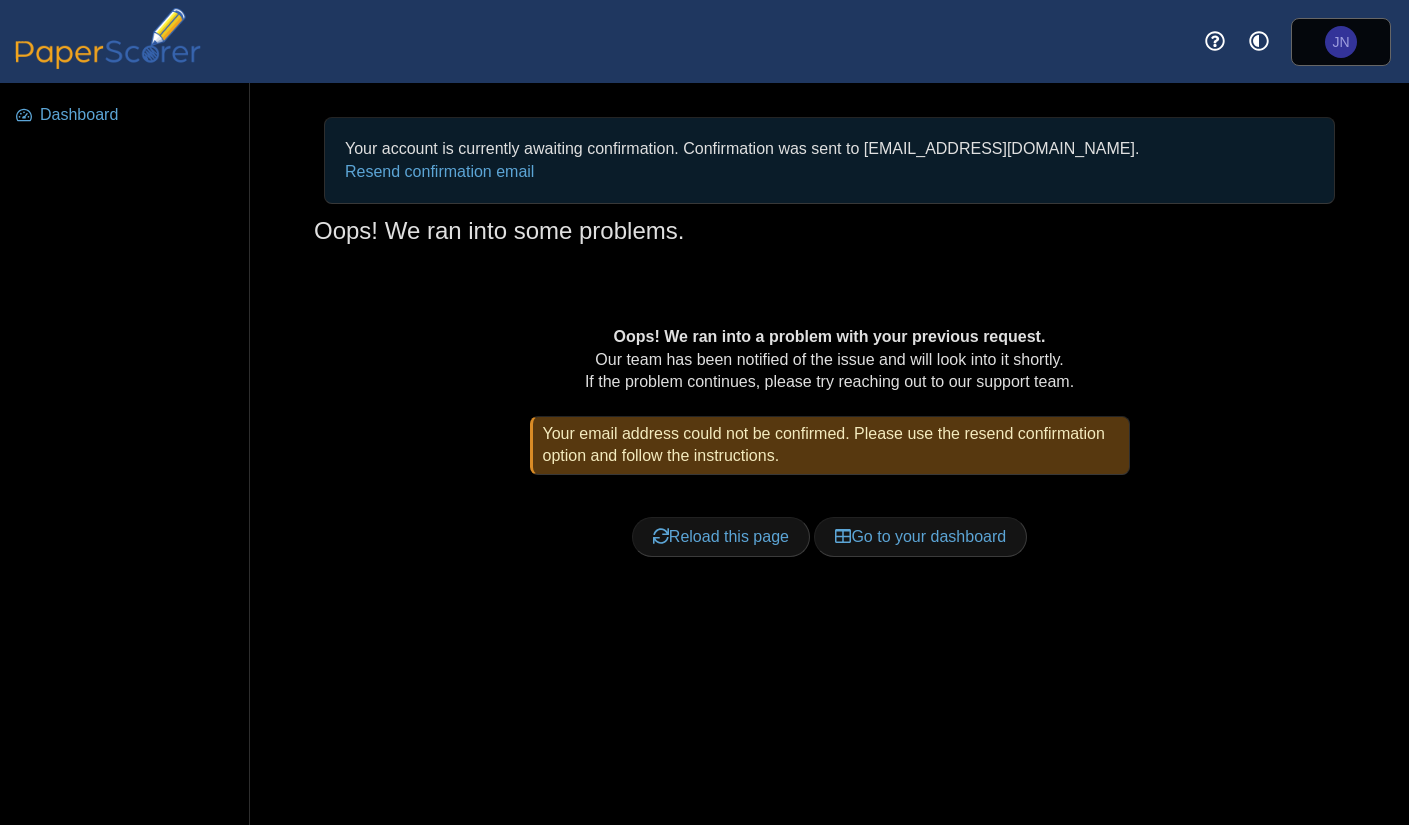 scroll, scrollTop: 0, scrollLeft: 0, axis: both 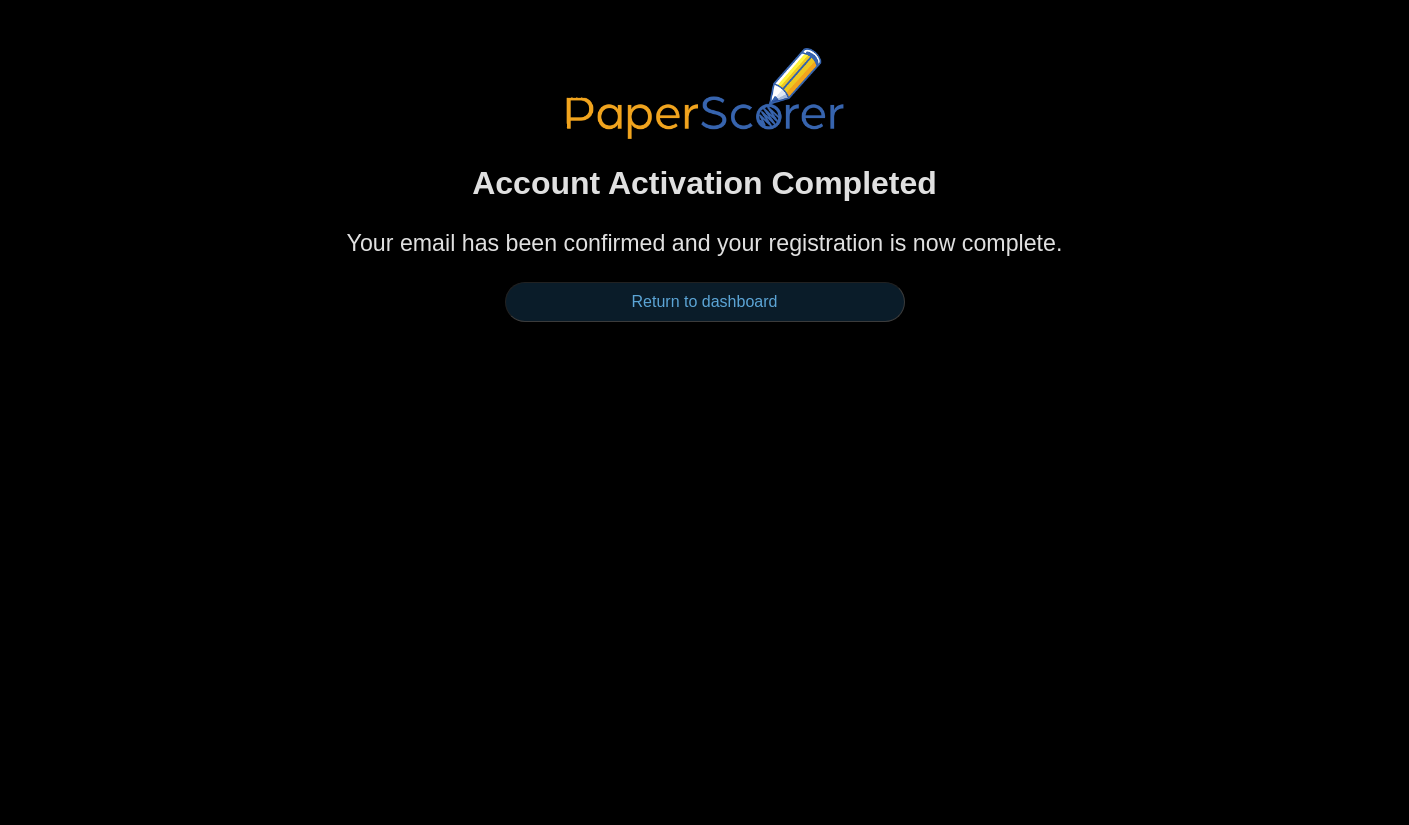 click on "Return to dashboard" at bounding box center [705, 302] 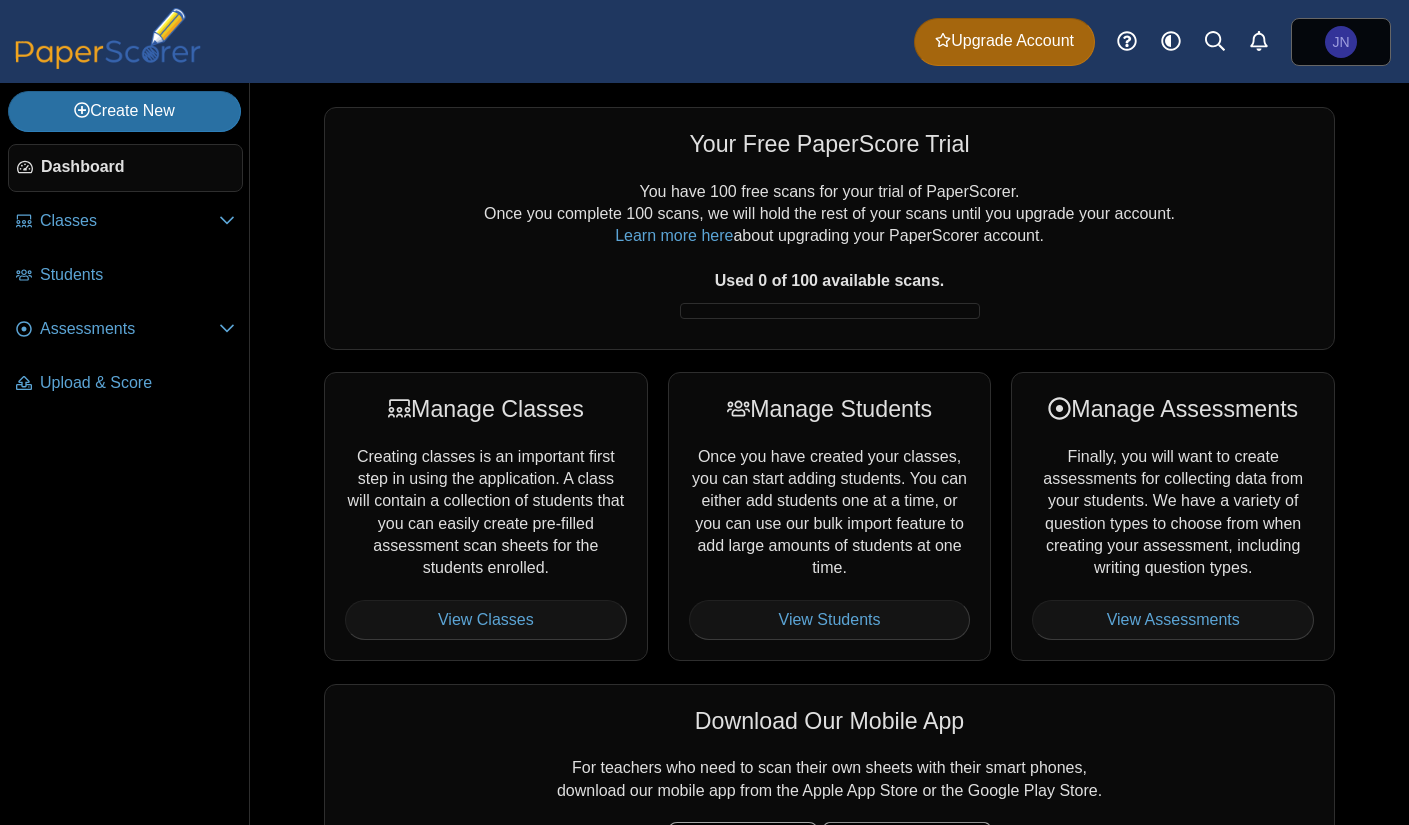 scroll, scrollTop: 0, scrollLeft: 0, axis: both 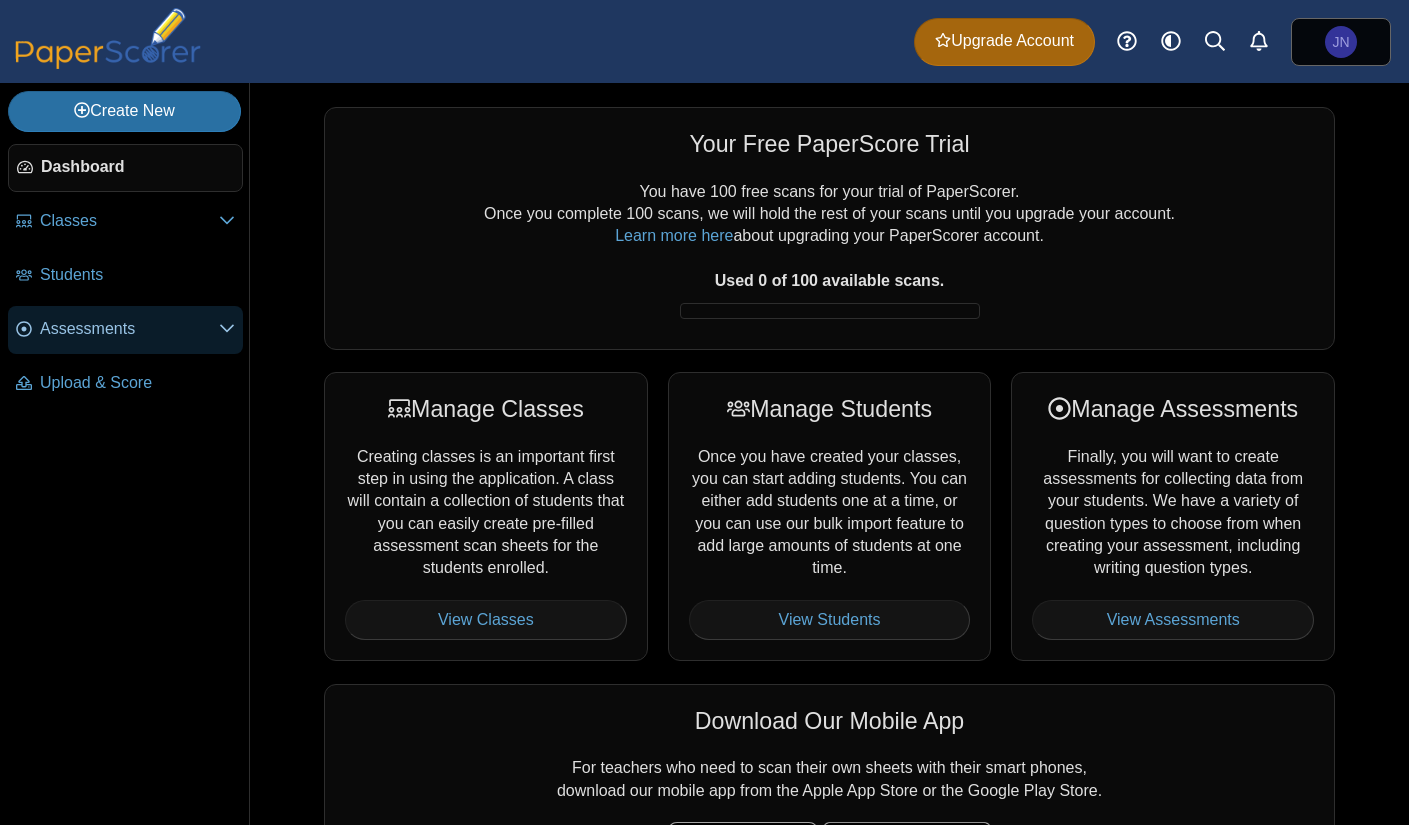 click on "Assessments" at bounding box center [129, 329] 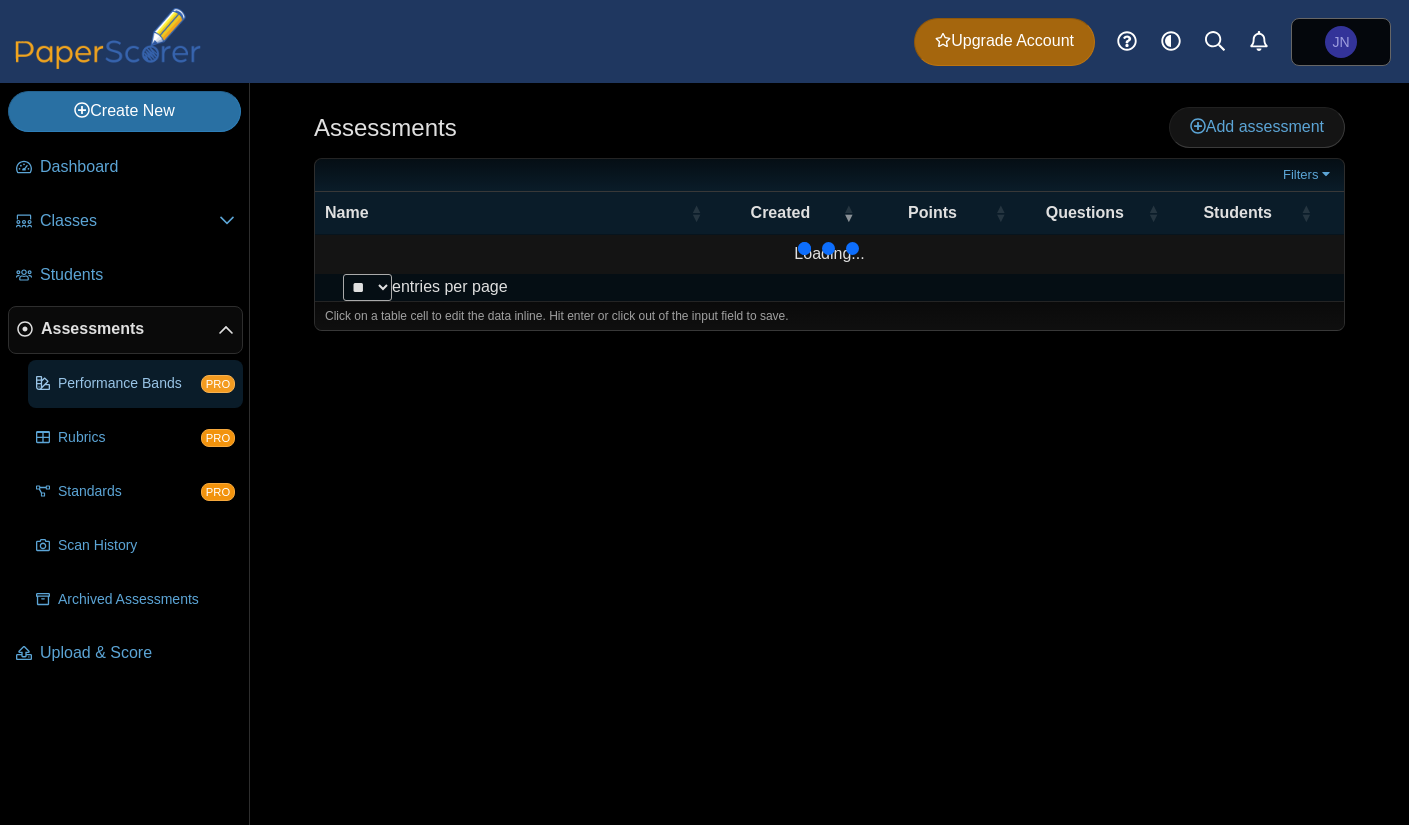 scroll, scrollTop: 0, scrollLeft: 0, axis: both 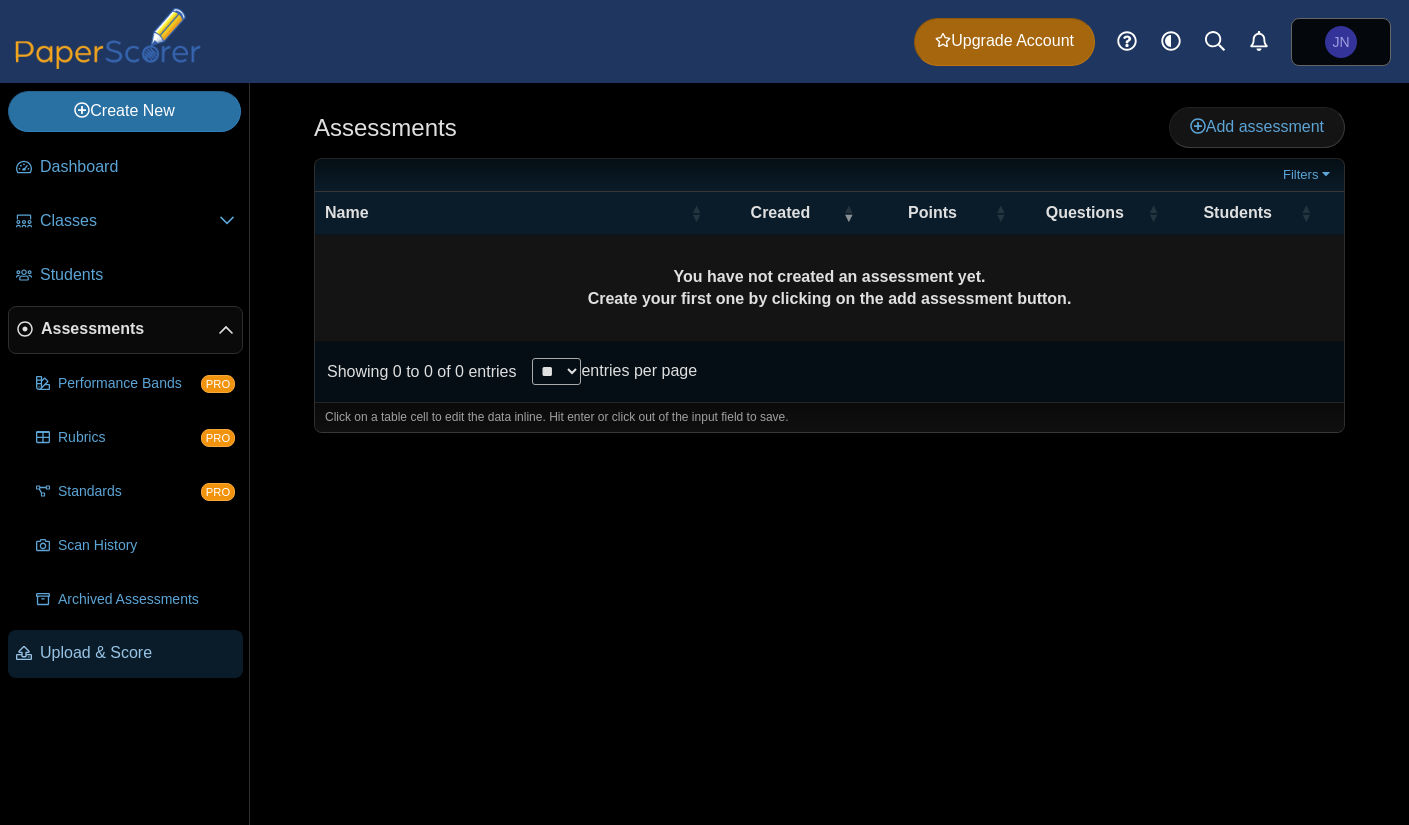 click on "Upload & Score" at bounding box center (137, 653) 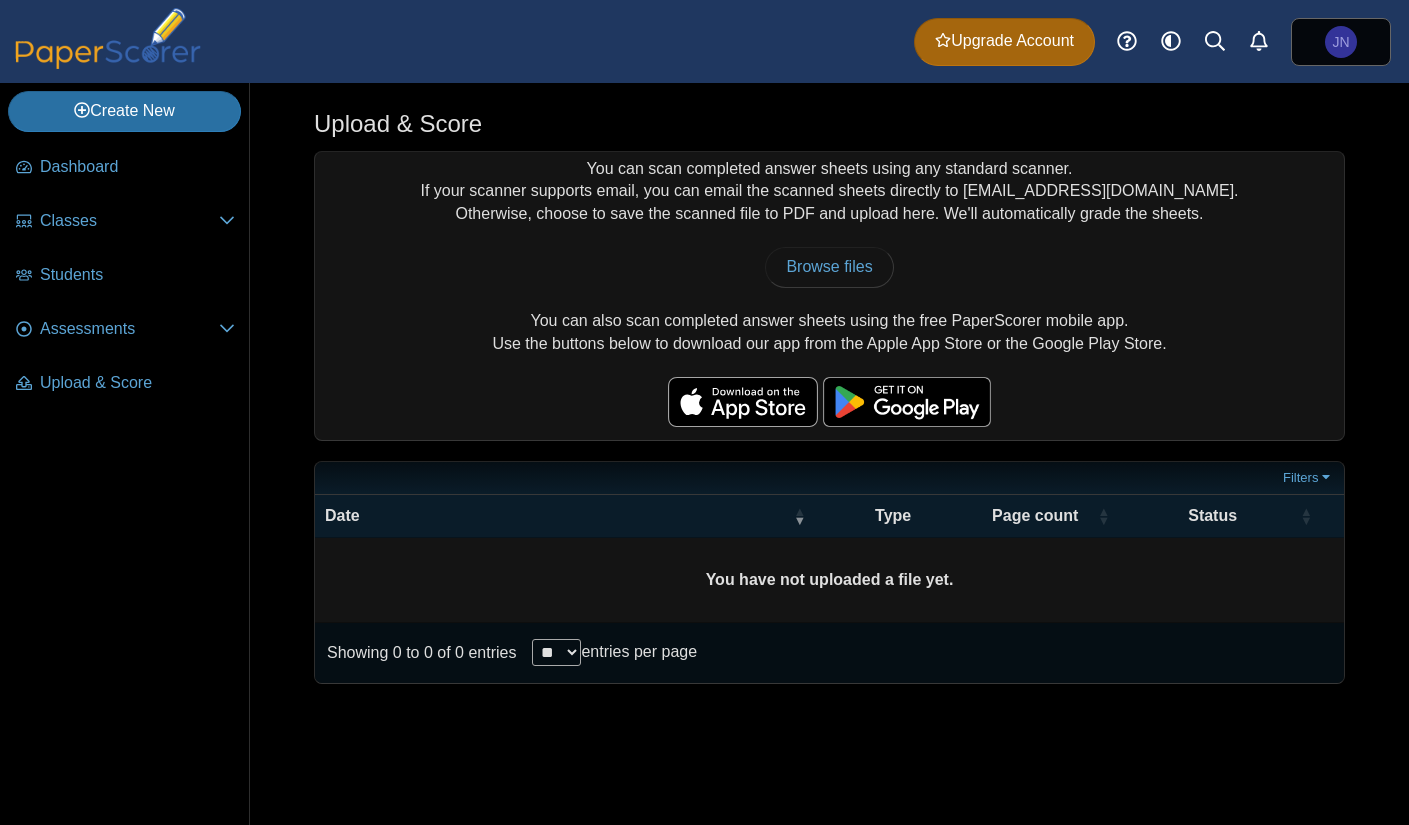 scroll, scrollTop: 0, scrollLeft: 0, axis: both 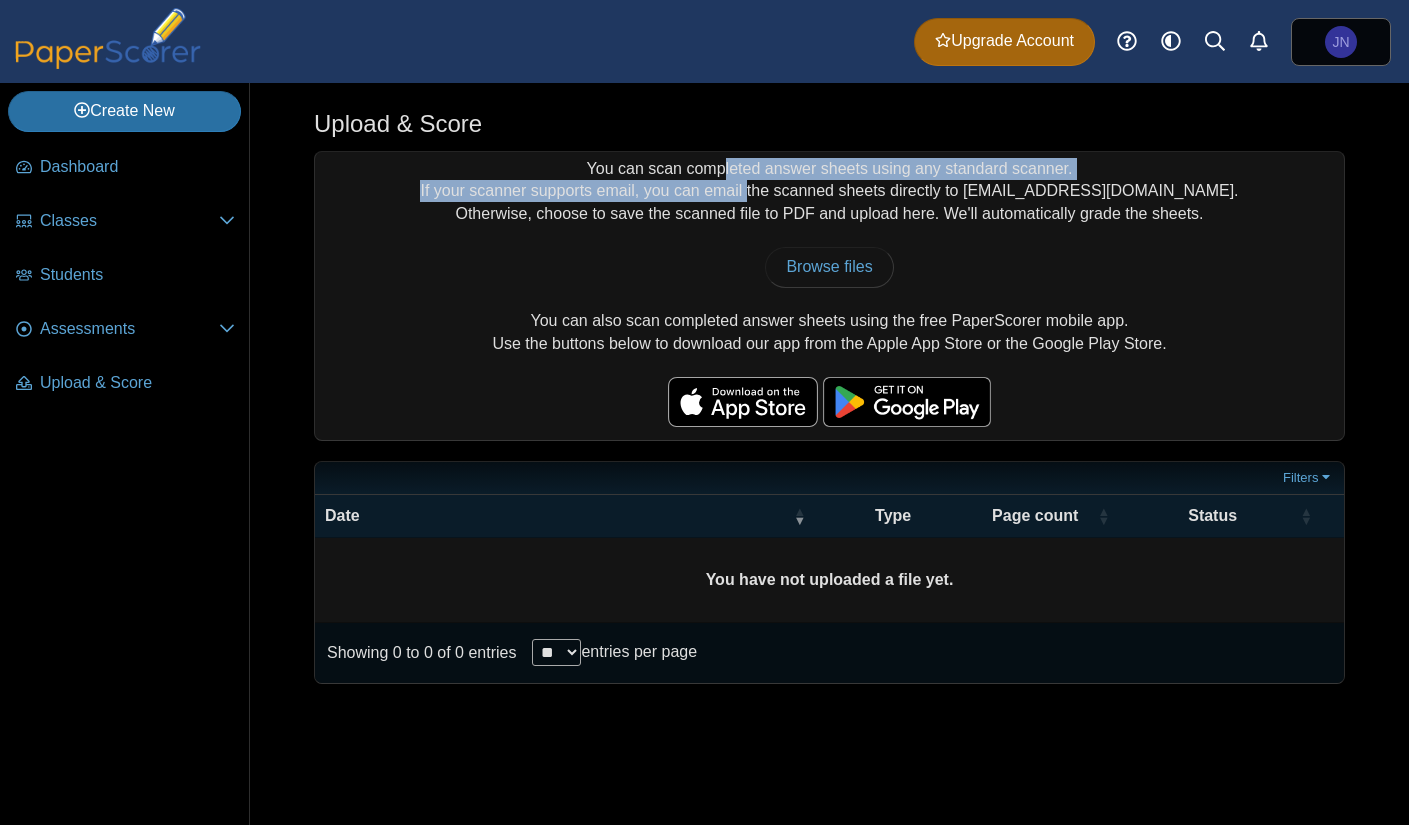 drag, startPoint x: 581, startPoint y: 169, endPoint x: 793, endPoint y: 183, distance: 212.46176 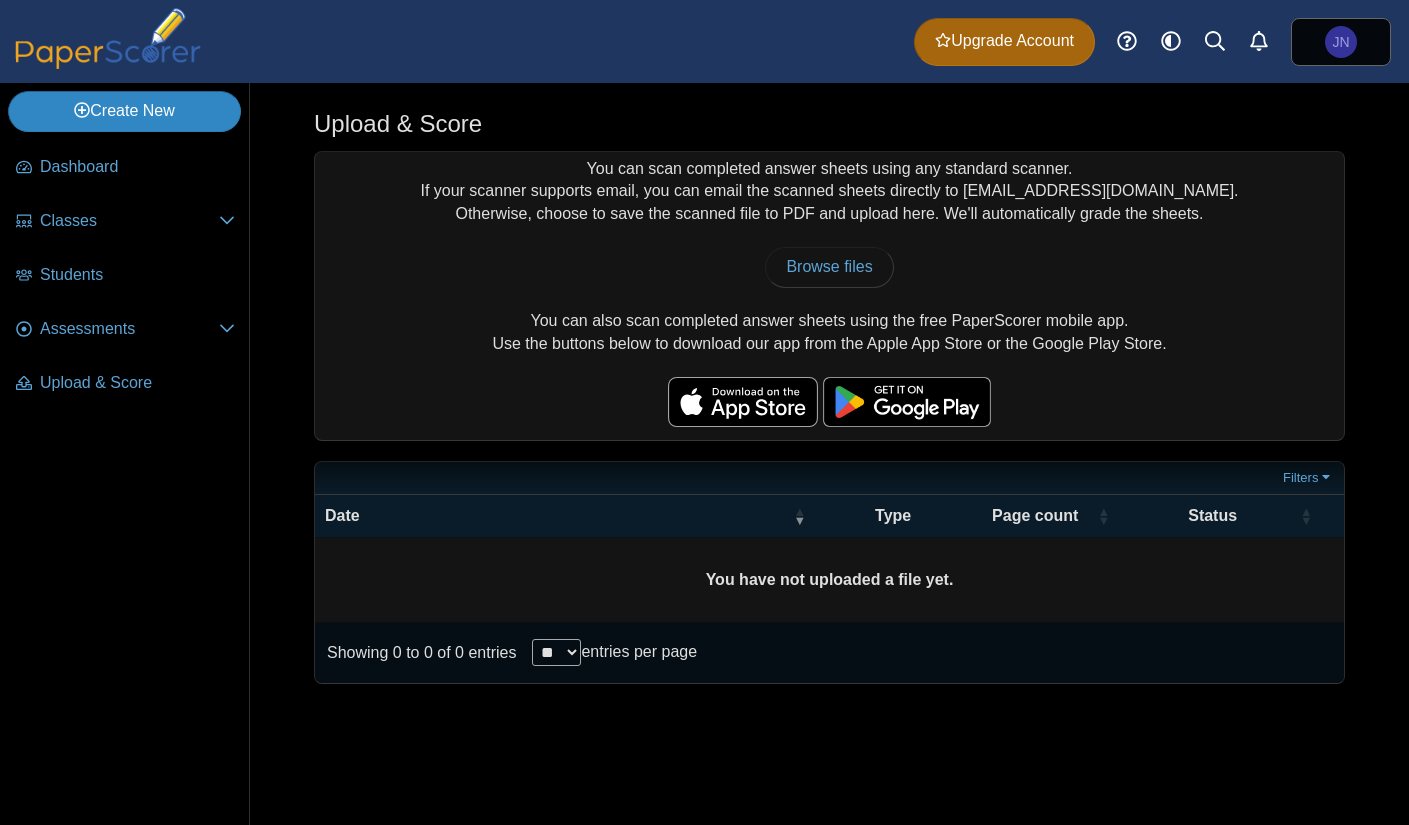 click on "Create New" at bounding box center (124, 111) 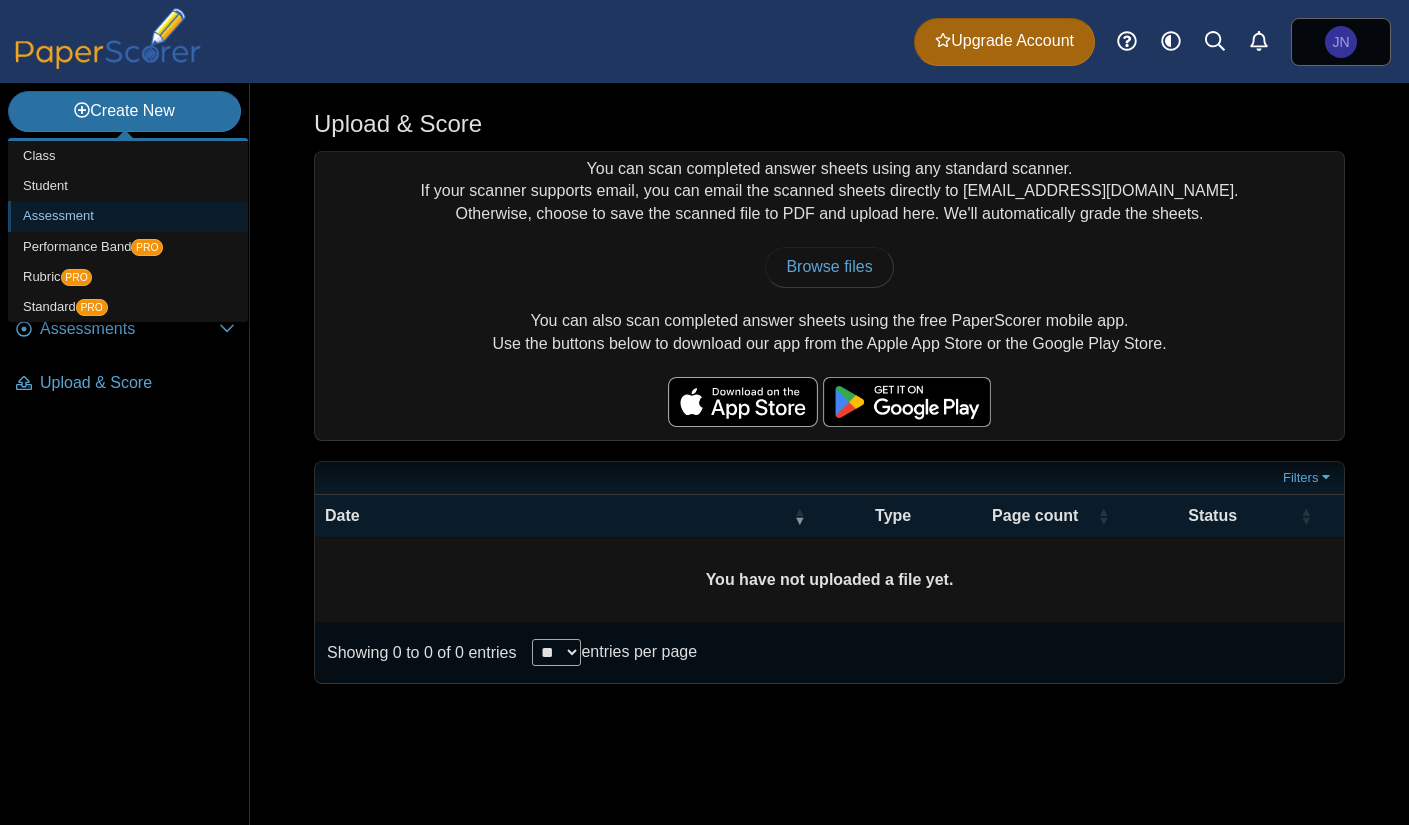 click on "Assessment" at bounding box center (128, 216) 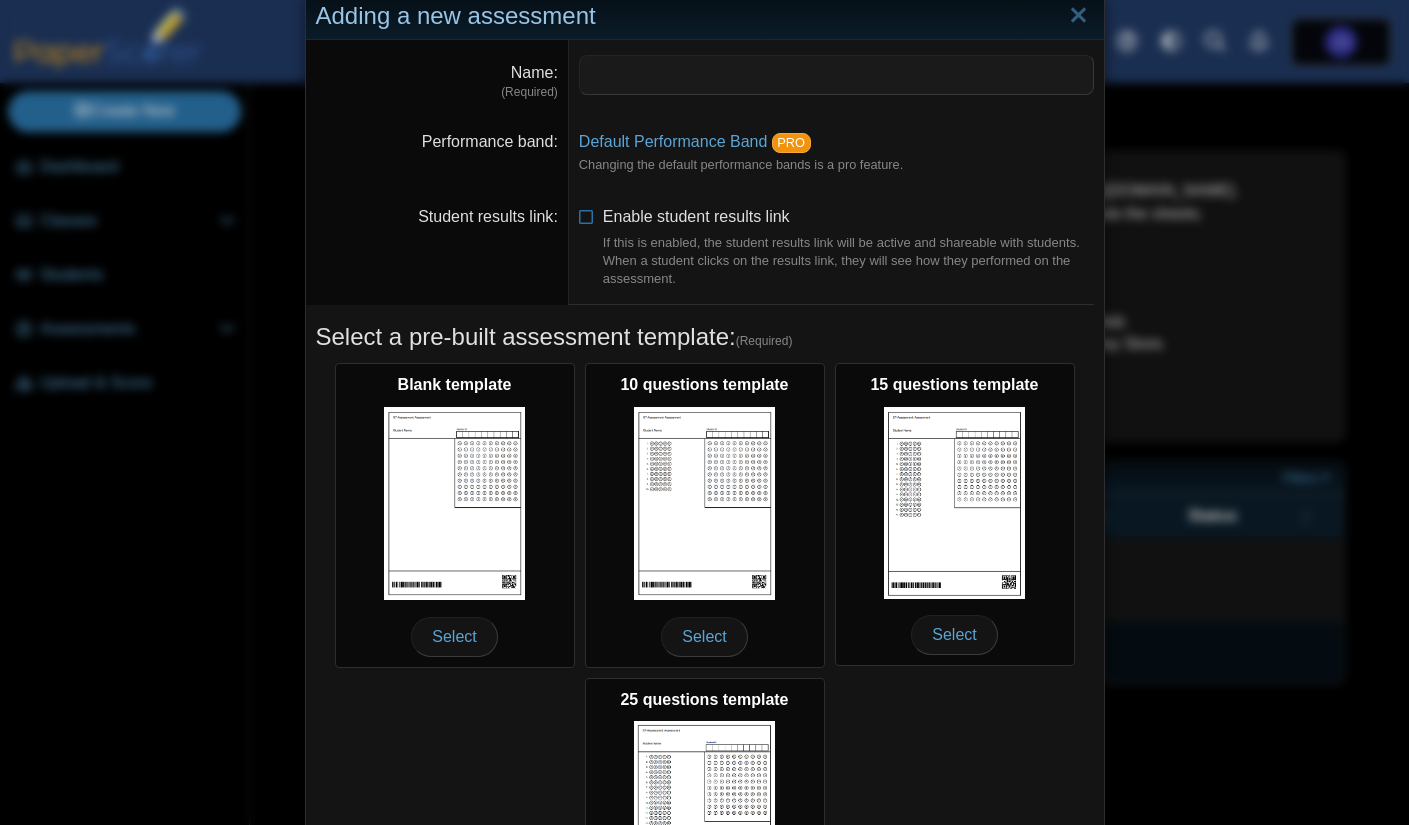 scroll, scrollTop: 38, scrollLeft: 0, axis: vertical 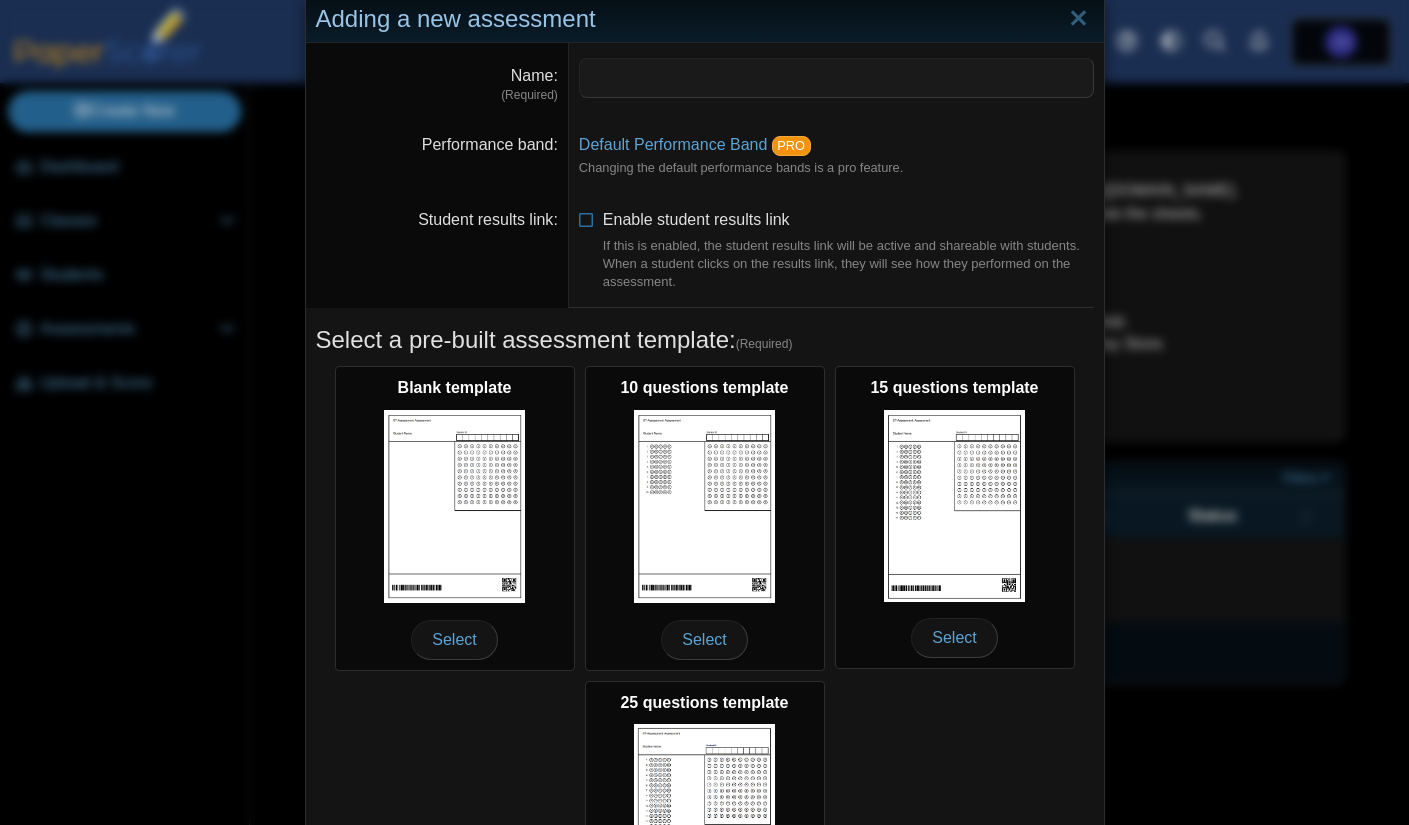 click on "Student results link" at bounding box center (437, 251) 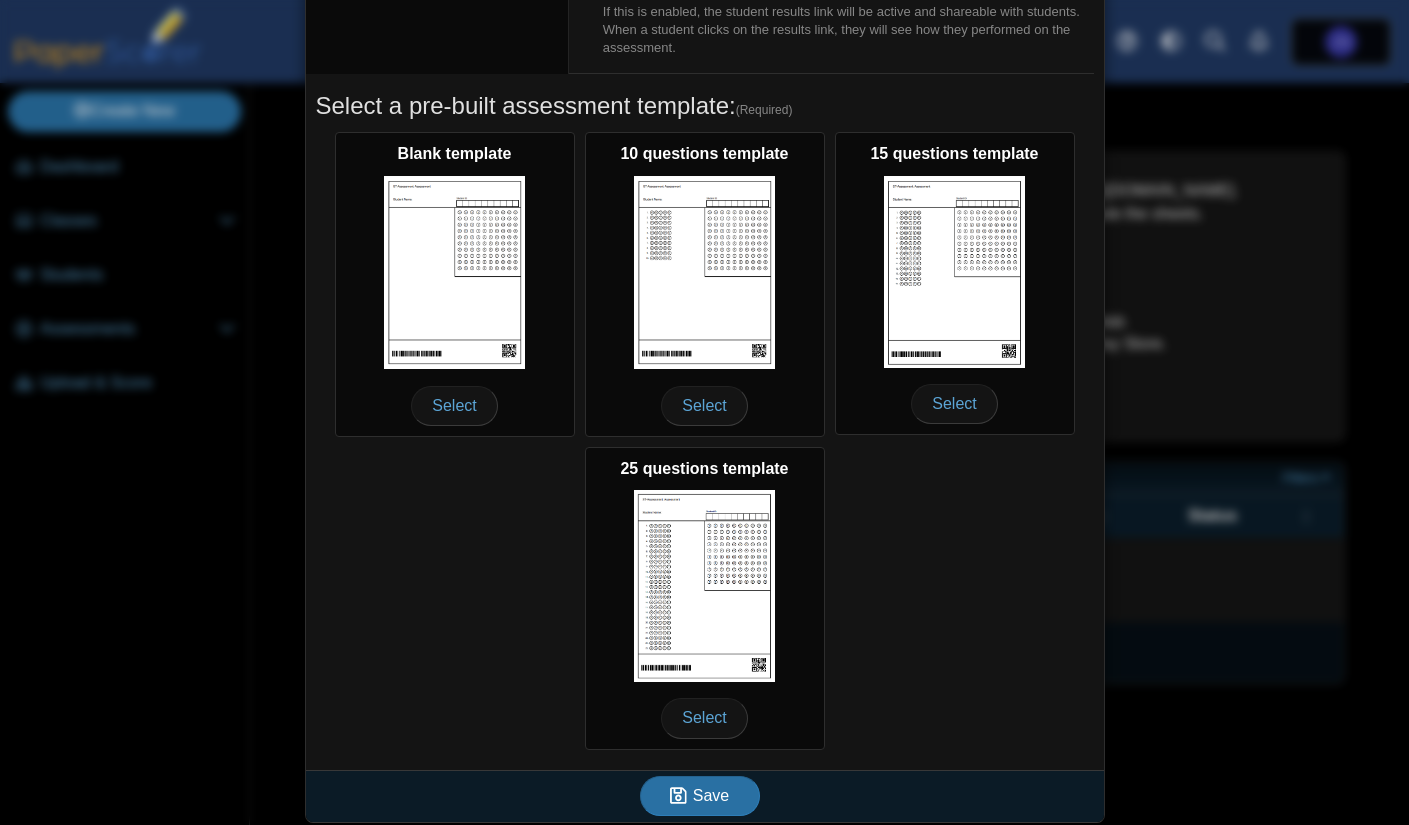 scroll, scrollTop: 271, scrollLeft: 0, axis: vertical 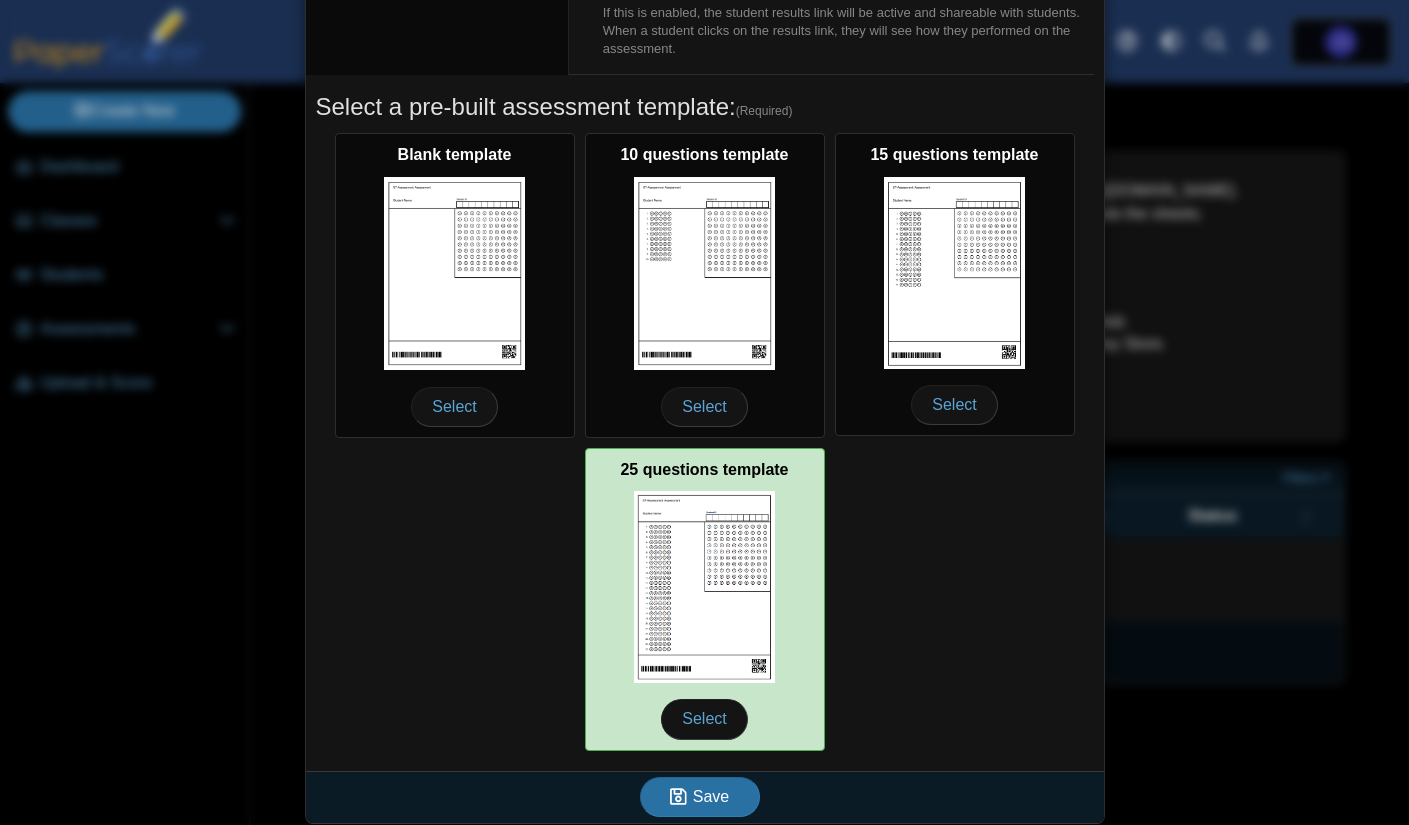 click at bounding box center (705, 587) 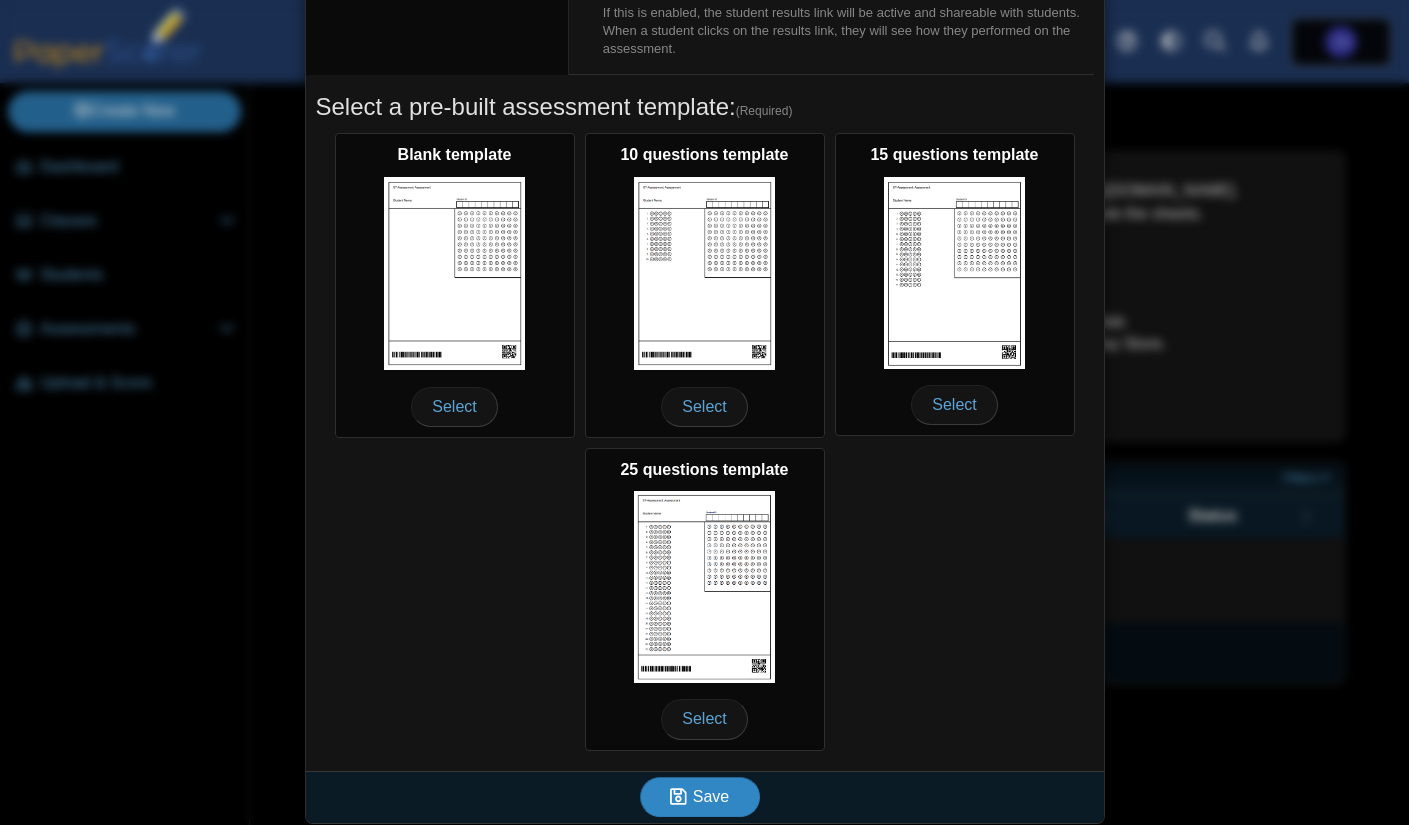 click on "Save" at bounding box center (711, 796) 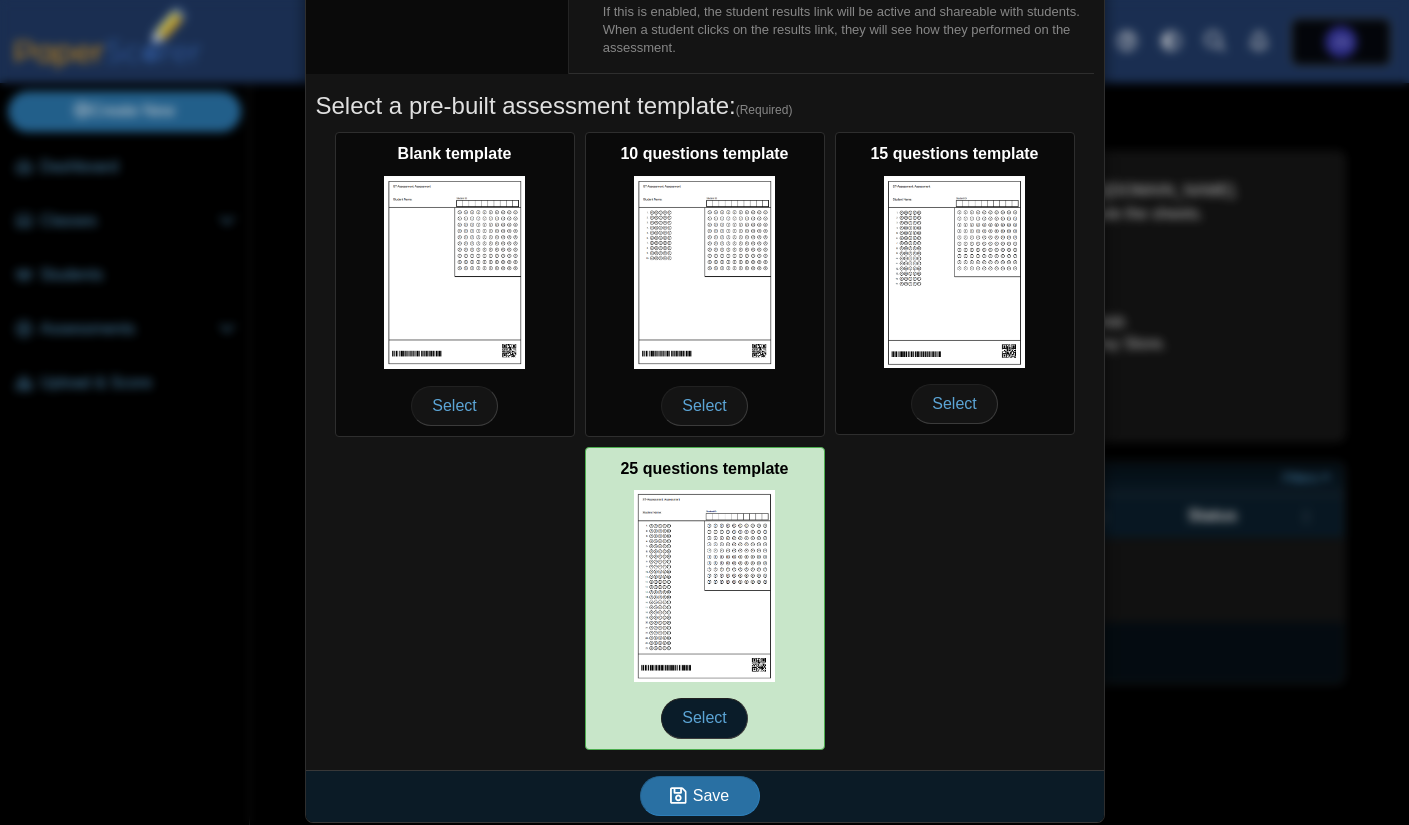 scroll, scrollTop: 271, scrollLeft: 0, axis: vertical 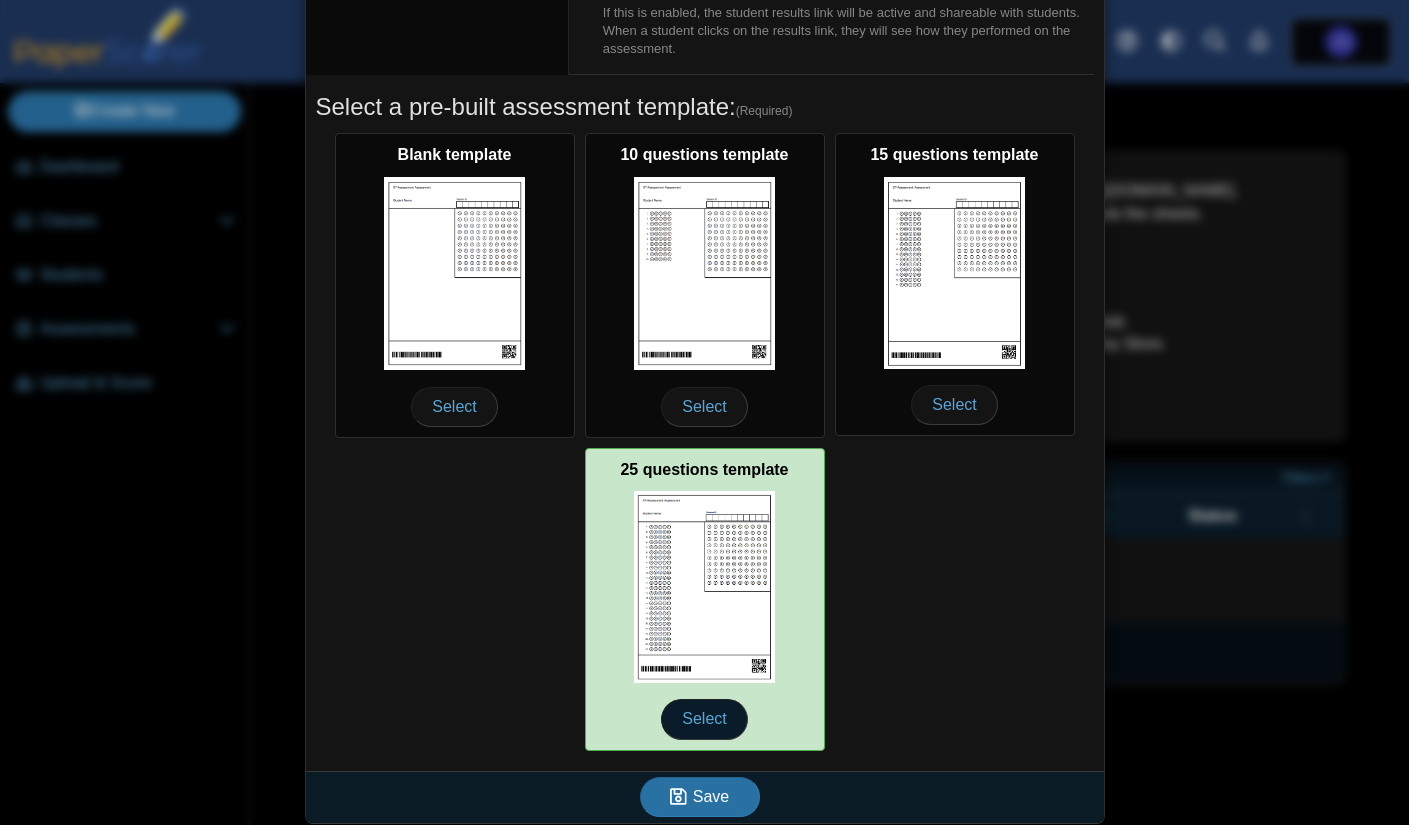click on "Select" at bounding box center (704, 719) 